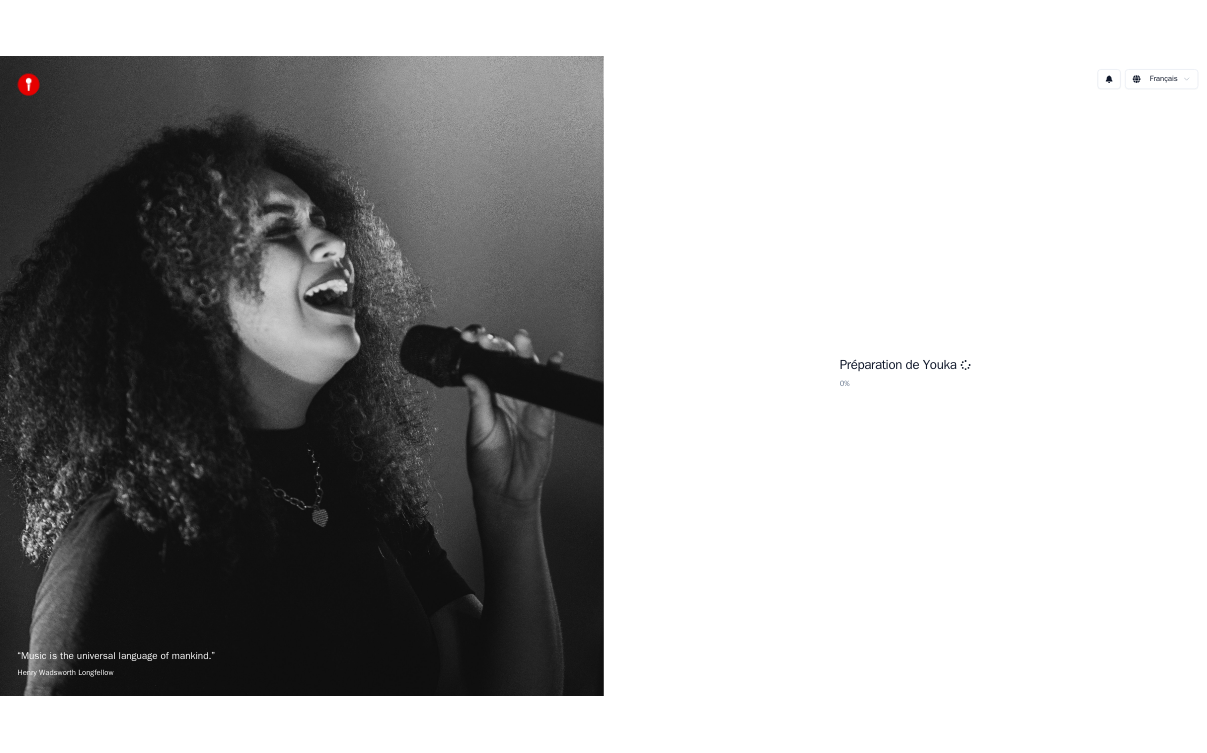 scroll, scrollTop: 0, scrollLeft: 0, axis: both 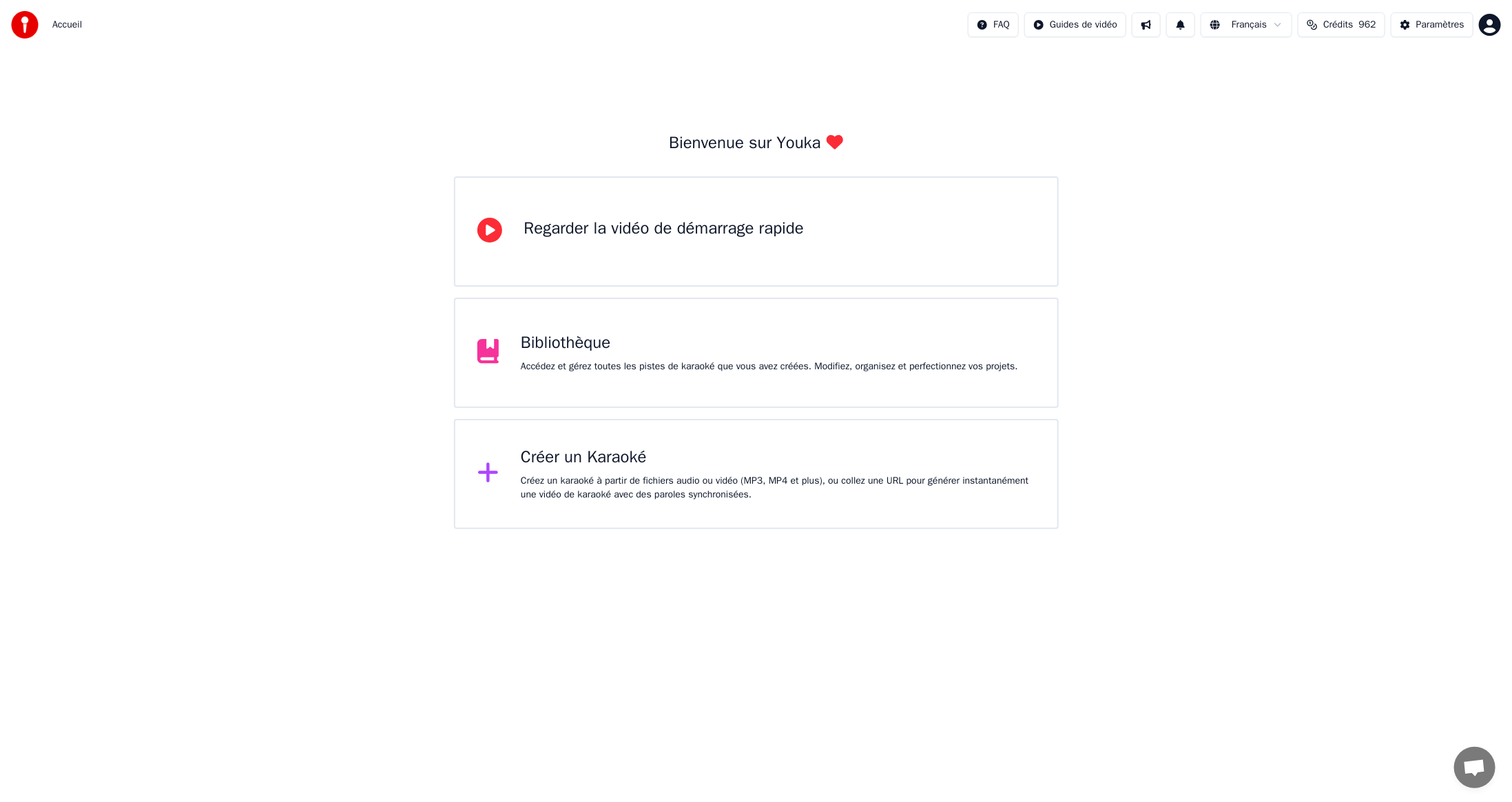 click on "Créer un Karaoké" at bounding box center [778, 457] 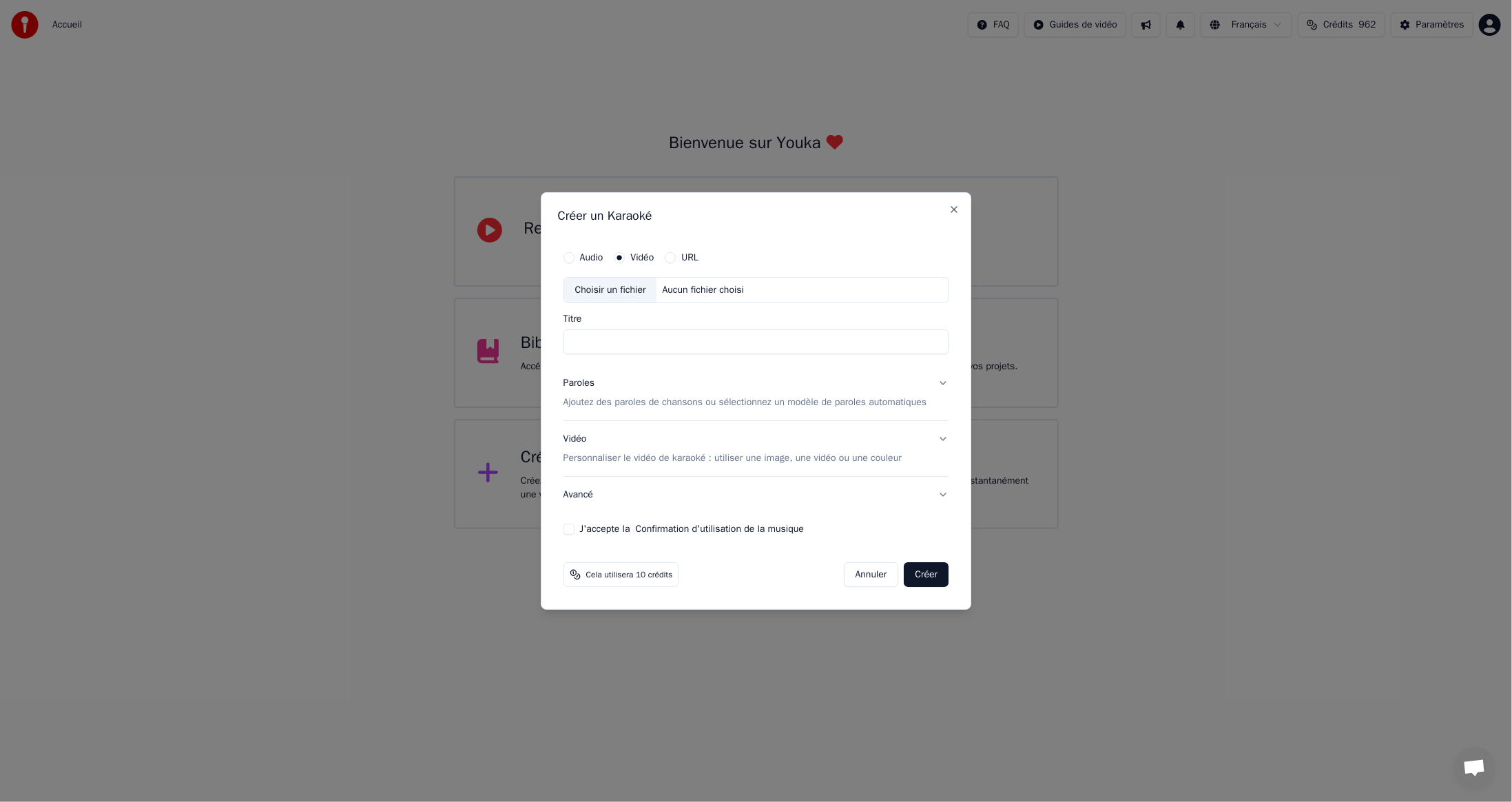 click on "Choisir un fichier" at bounding box center (610, 290) 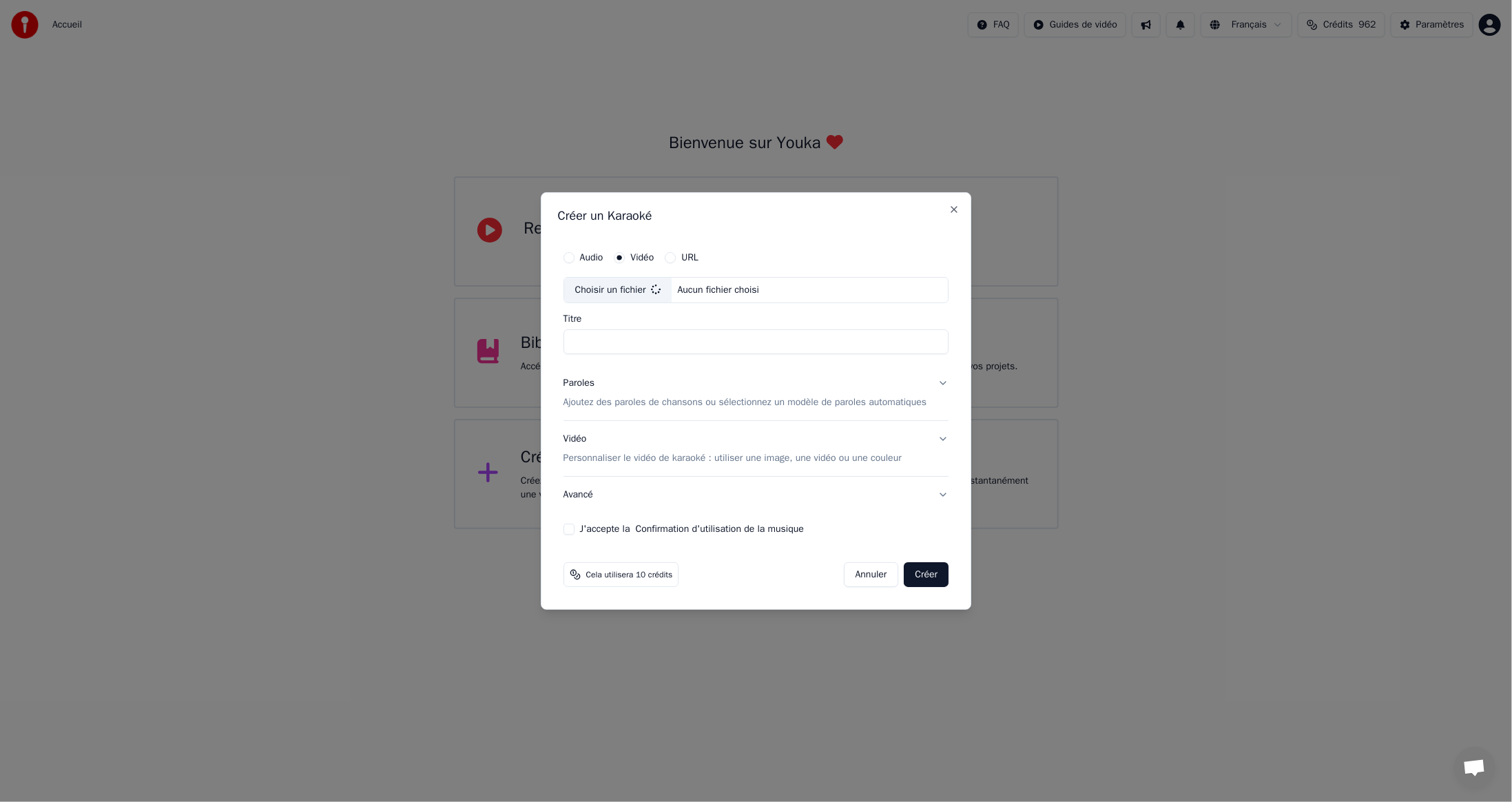 type on "**********" 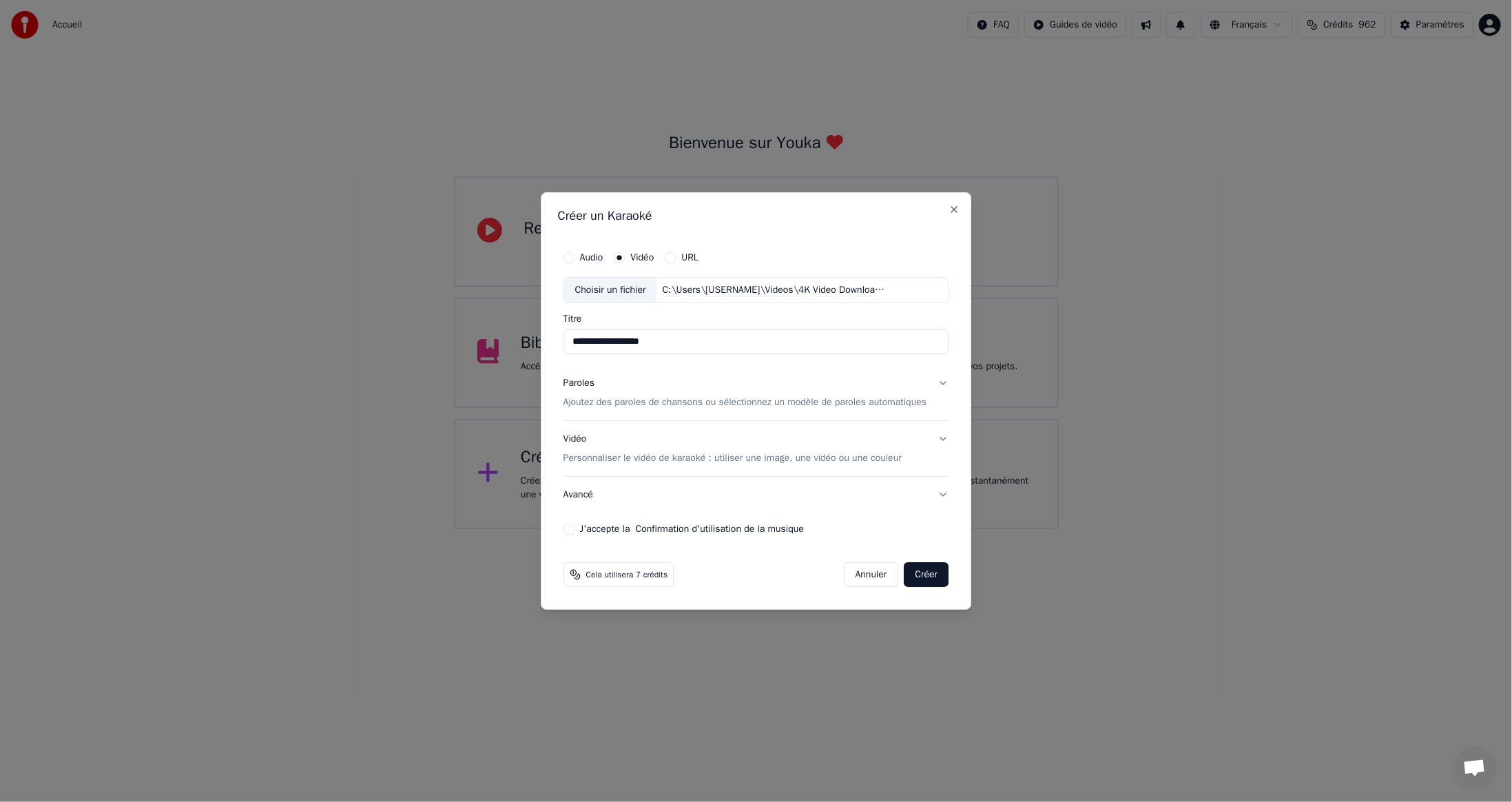 click on "J'accepte la   Confirmation d'utilisation de la musique" at bounding box center (569, 529) 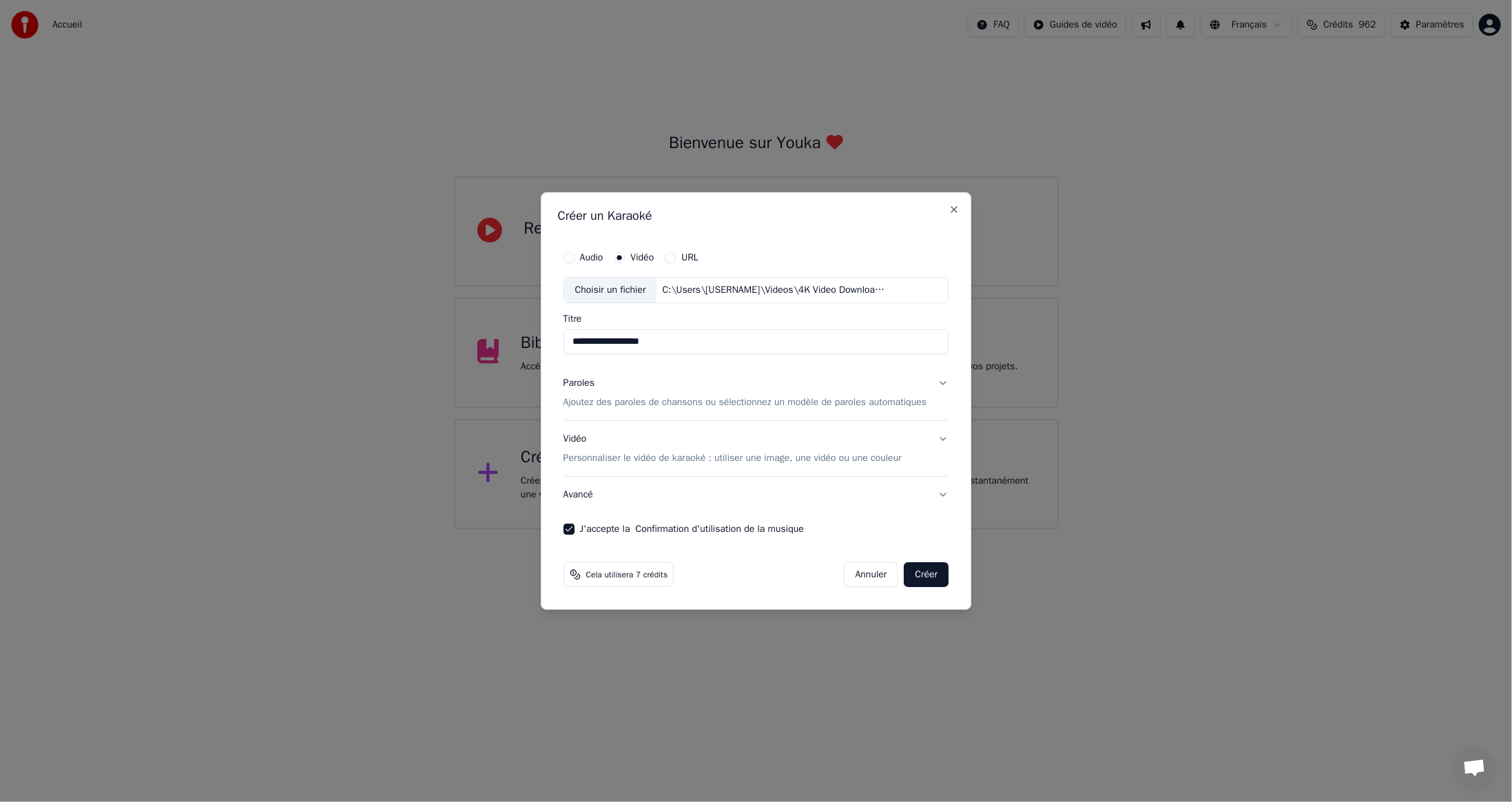 click on "Créer" at bounding box center (926, 575) 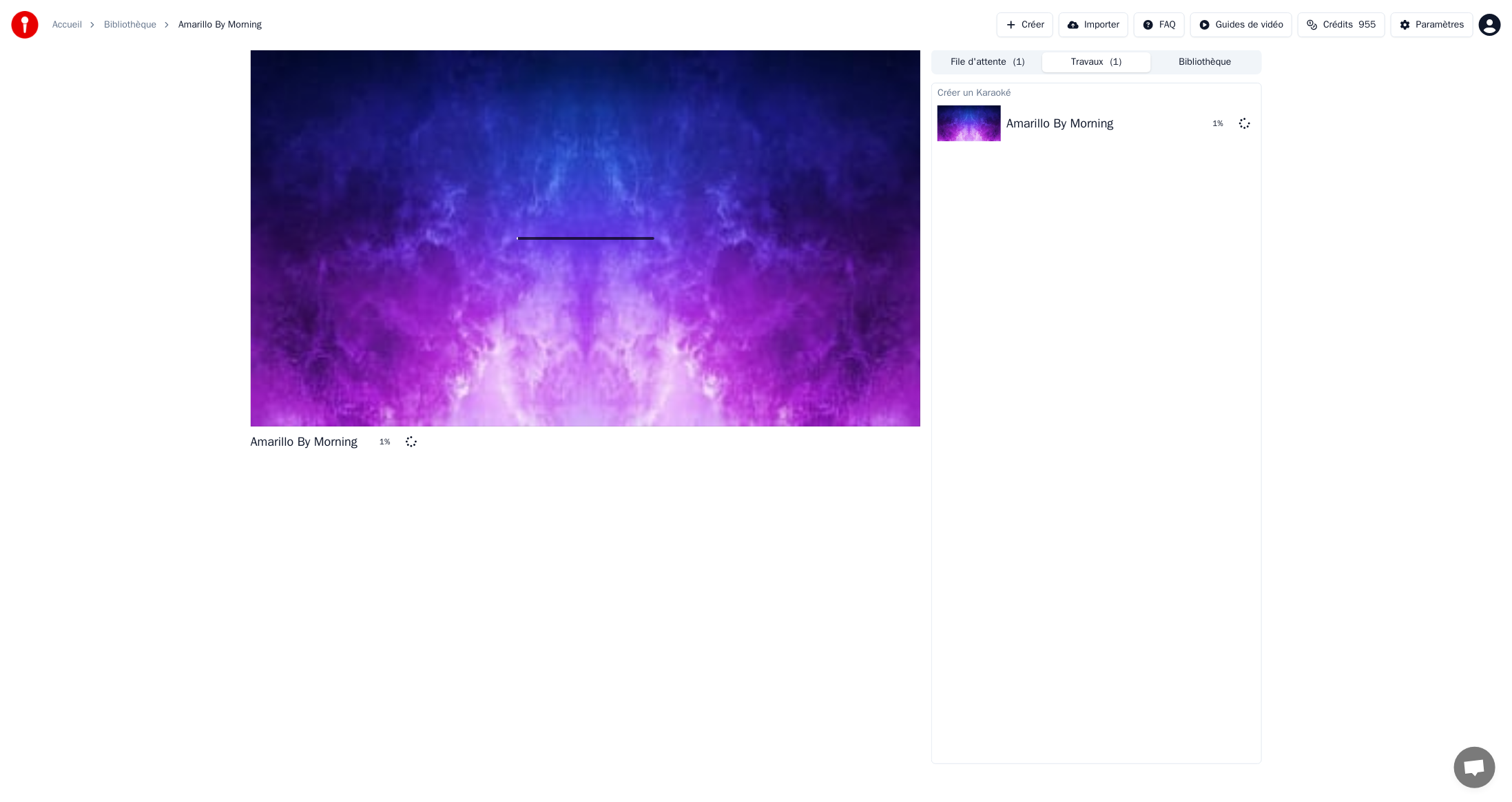 click on "Créer" at bounding box center [1025, 25] 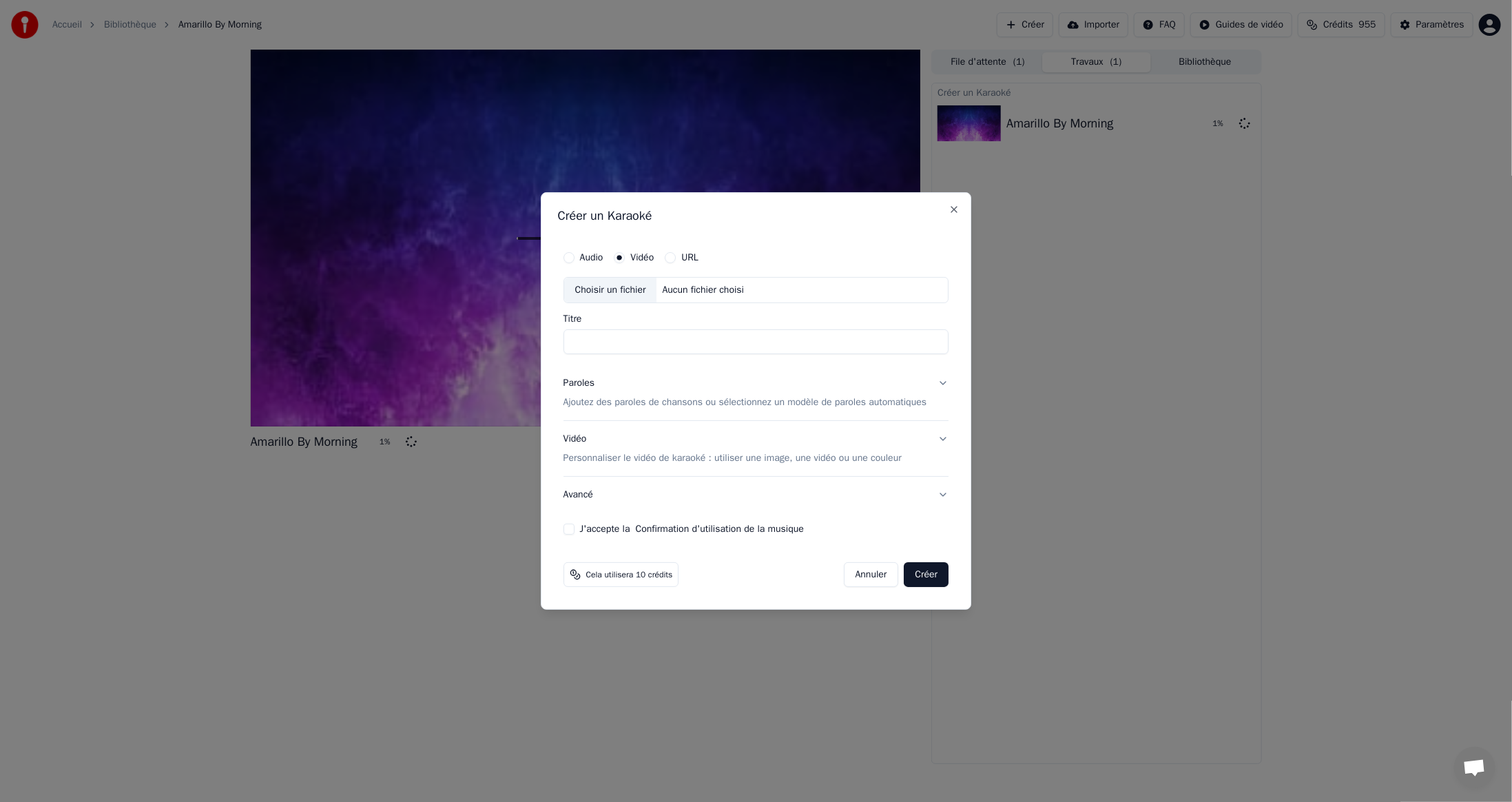 click on "Choisir un fichier" at bounding box center (610, 290) 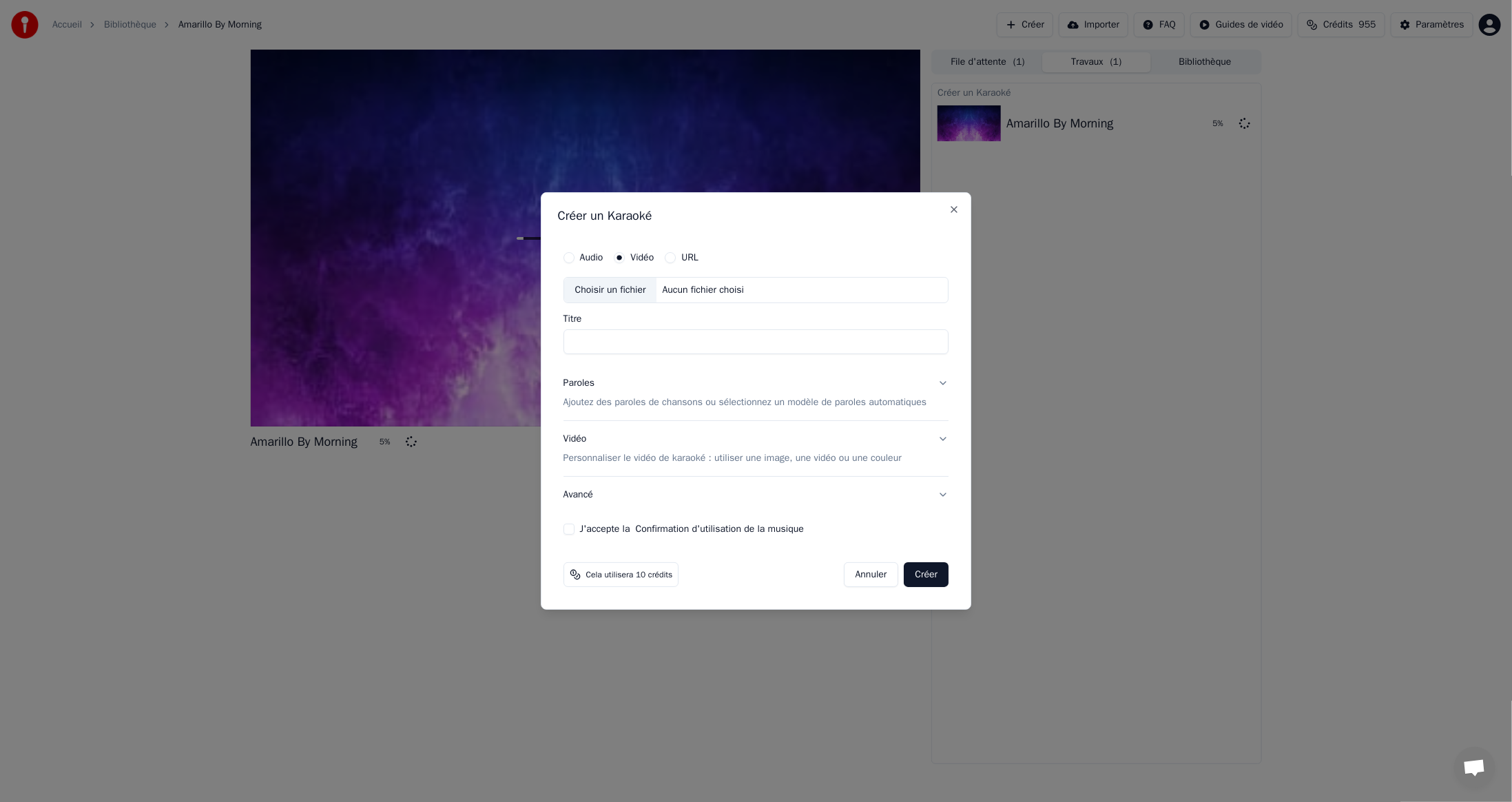 type on "**********" 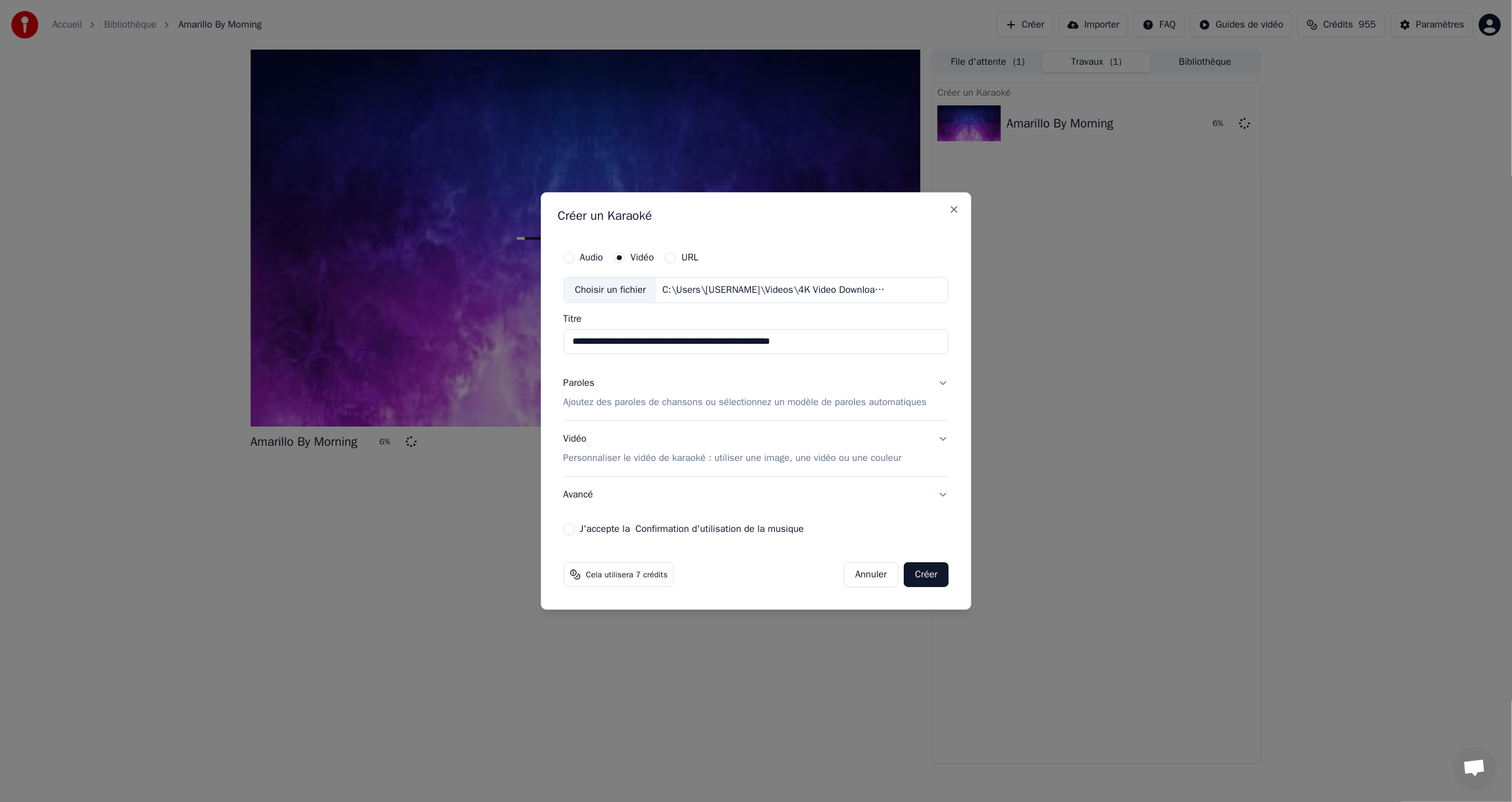 click on "J'accepte la   Confirmation d'utilisation de la musique" at bounding box center [569, 529] 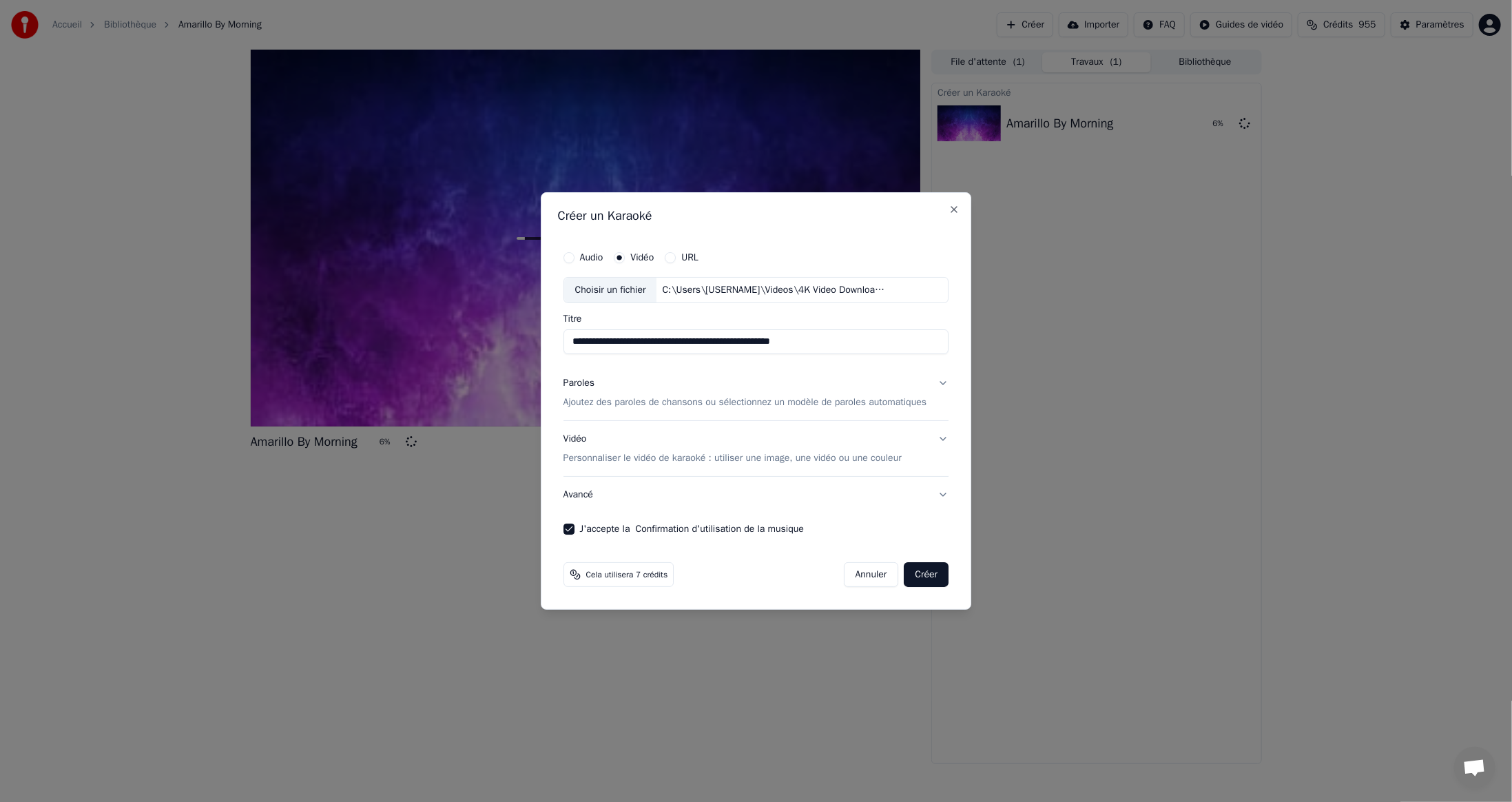 click on "Créer" at bounding box center [926, 575] 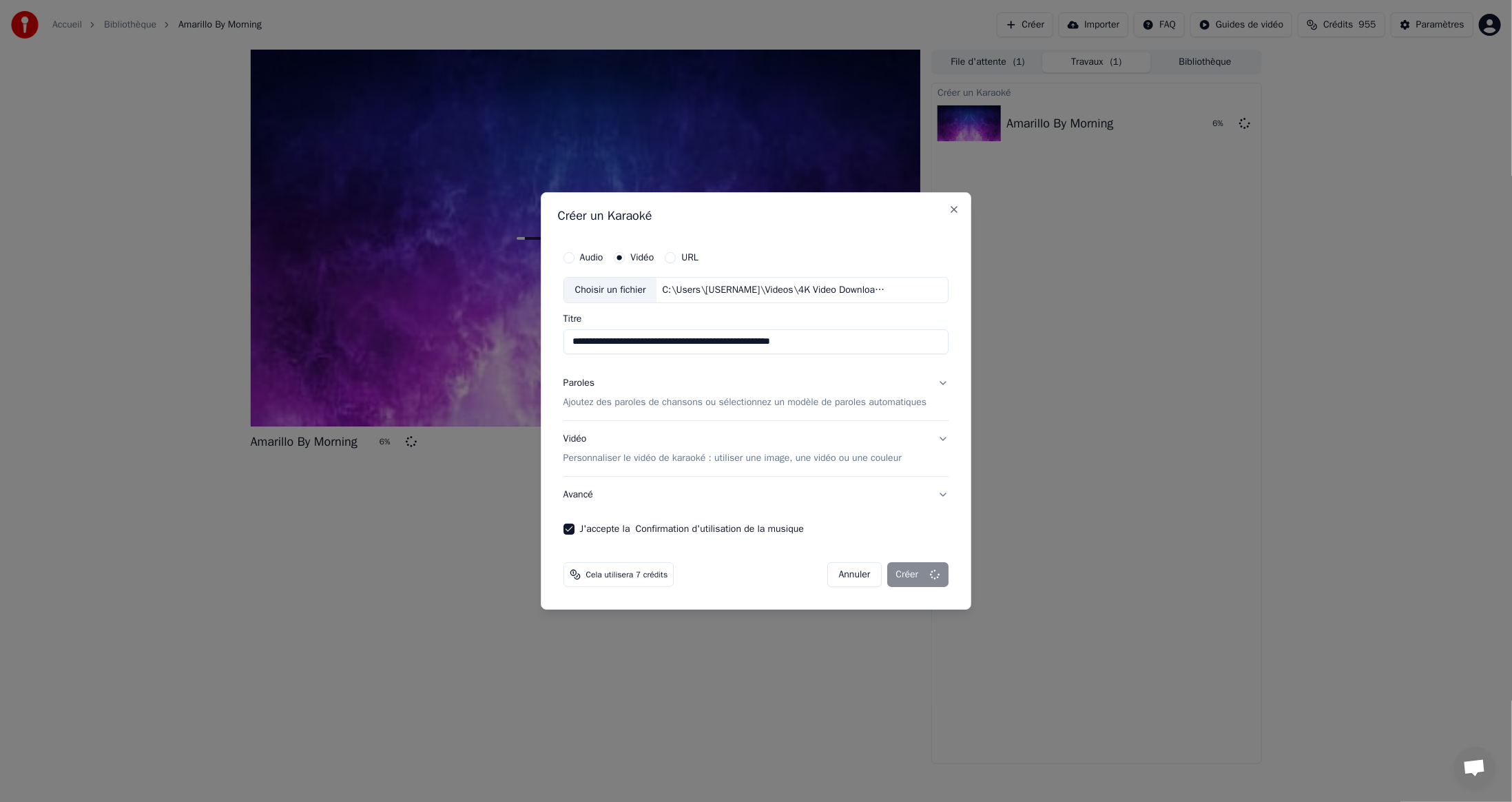 type 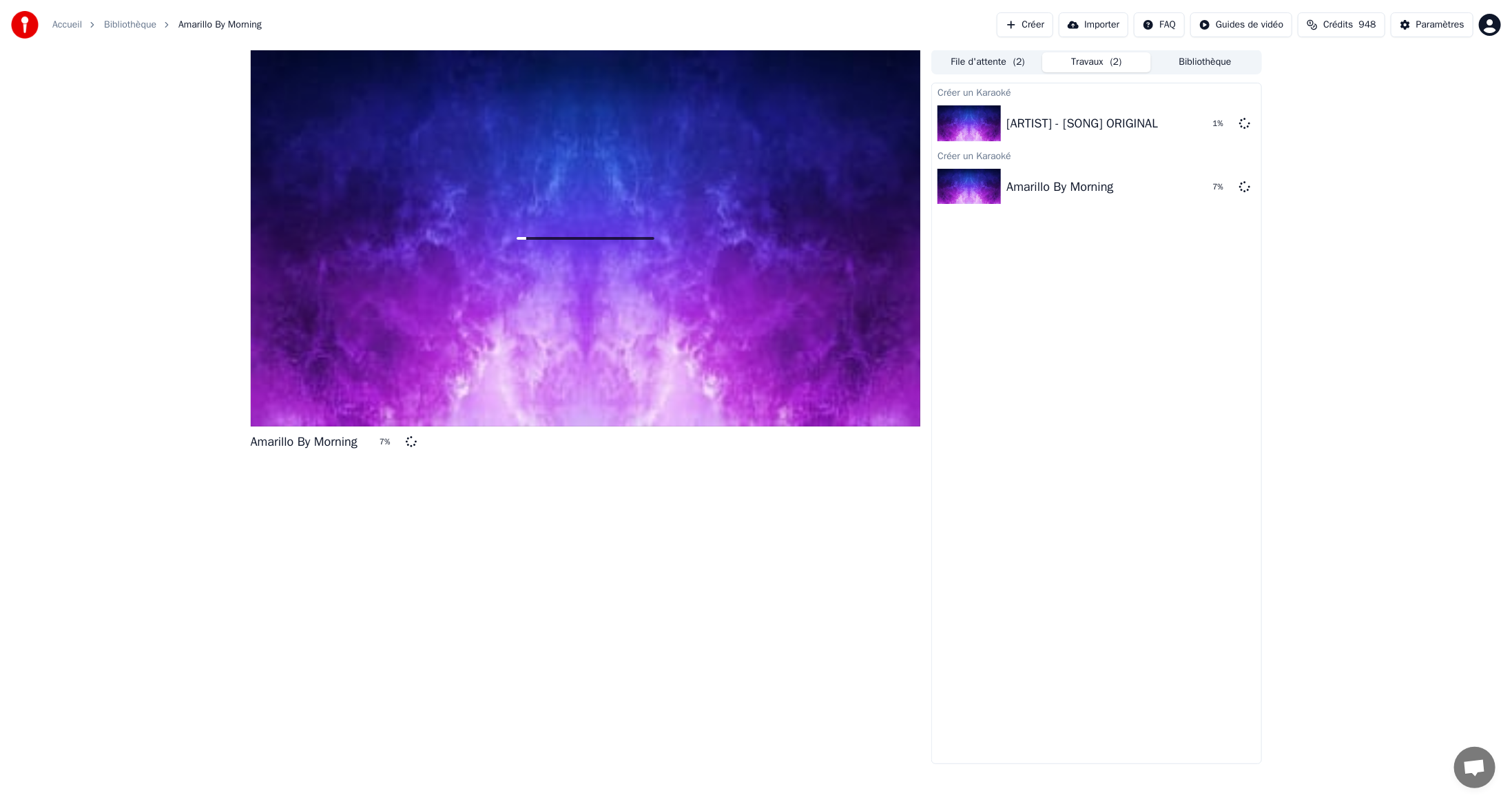 click on "Créer" at bounding box center (1025, 25) 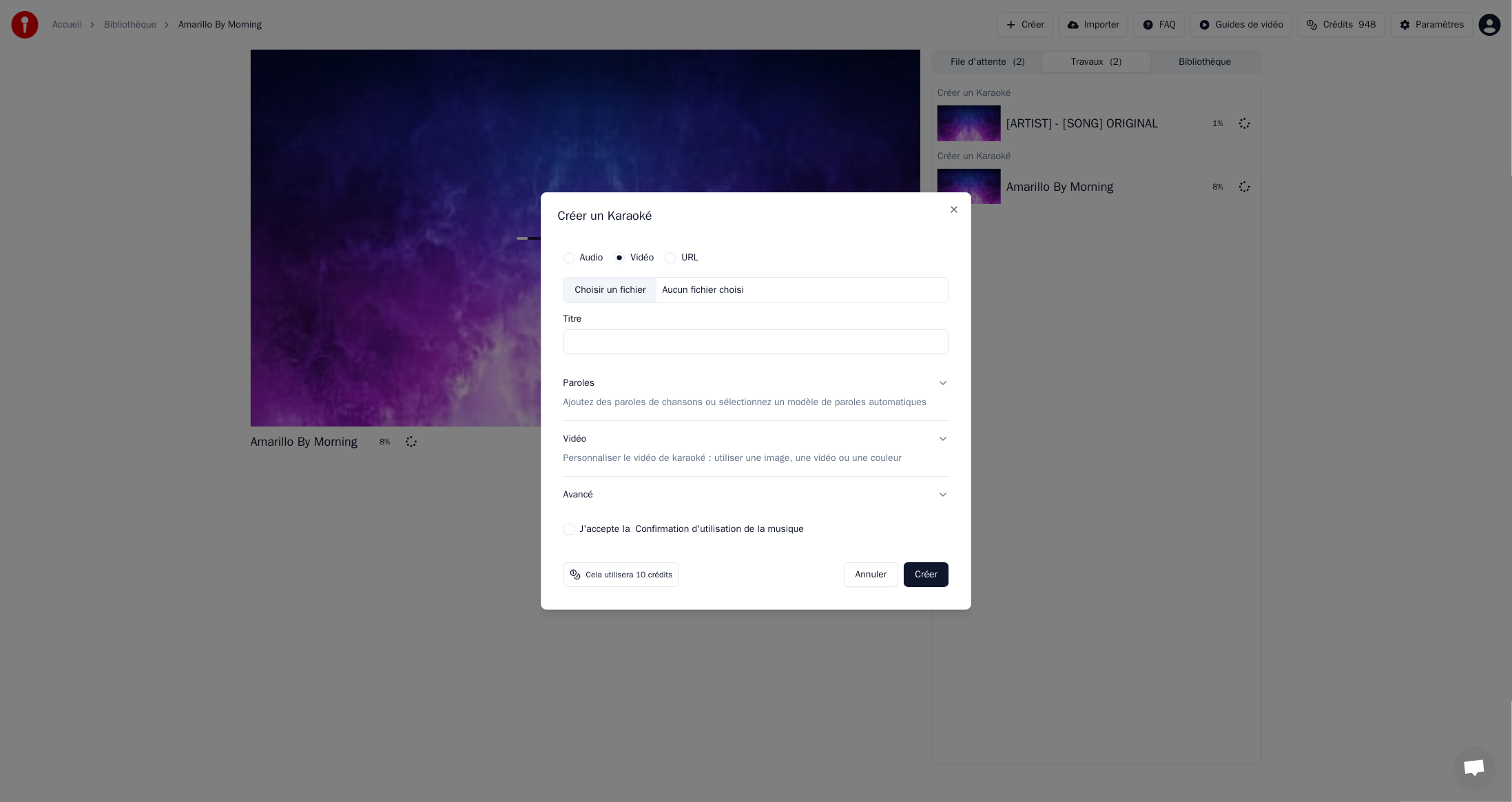 click on "Choisir un fichier" at bounding box center (610, 290) 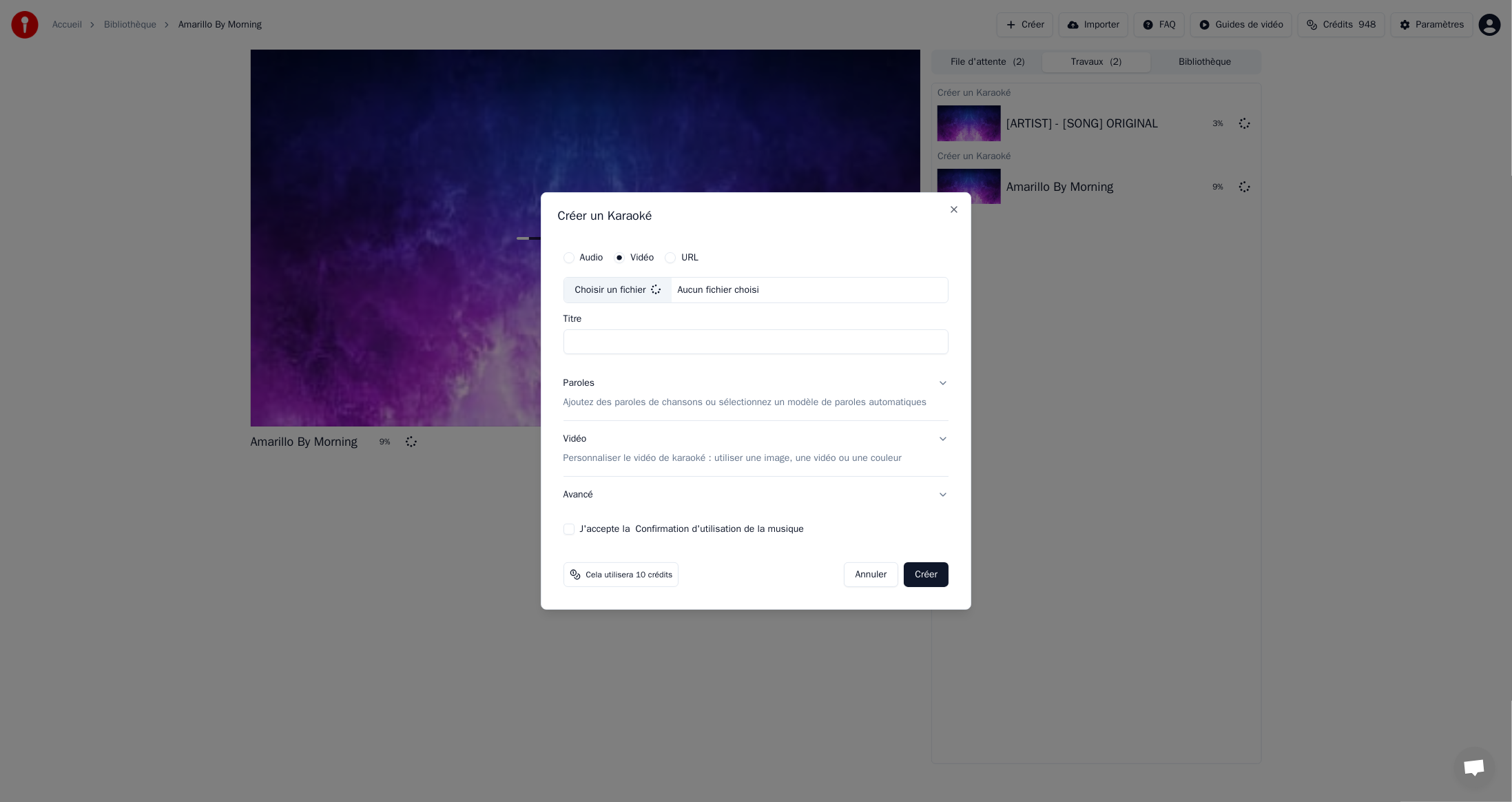 type on "**********" 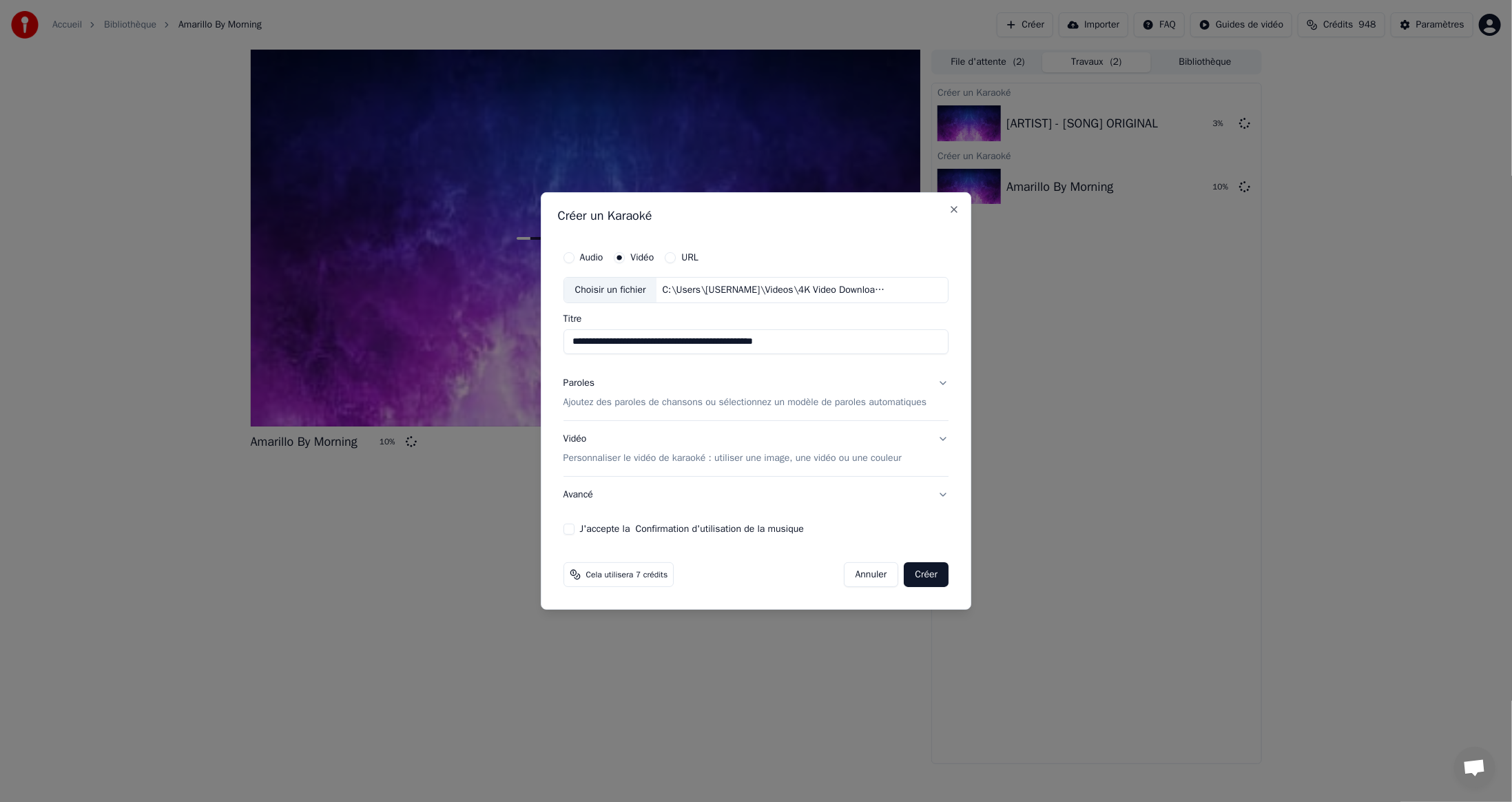 click on "Créer" at bounding box center (926, 575) 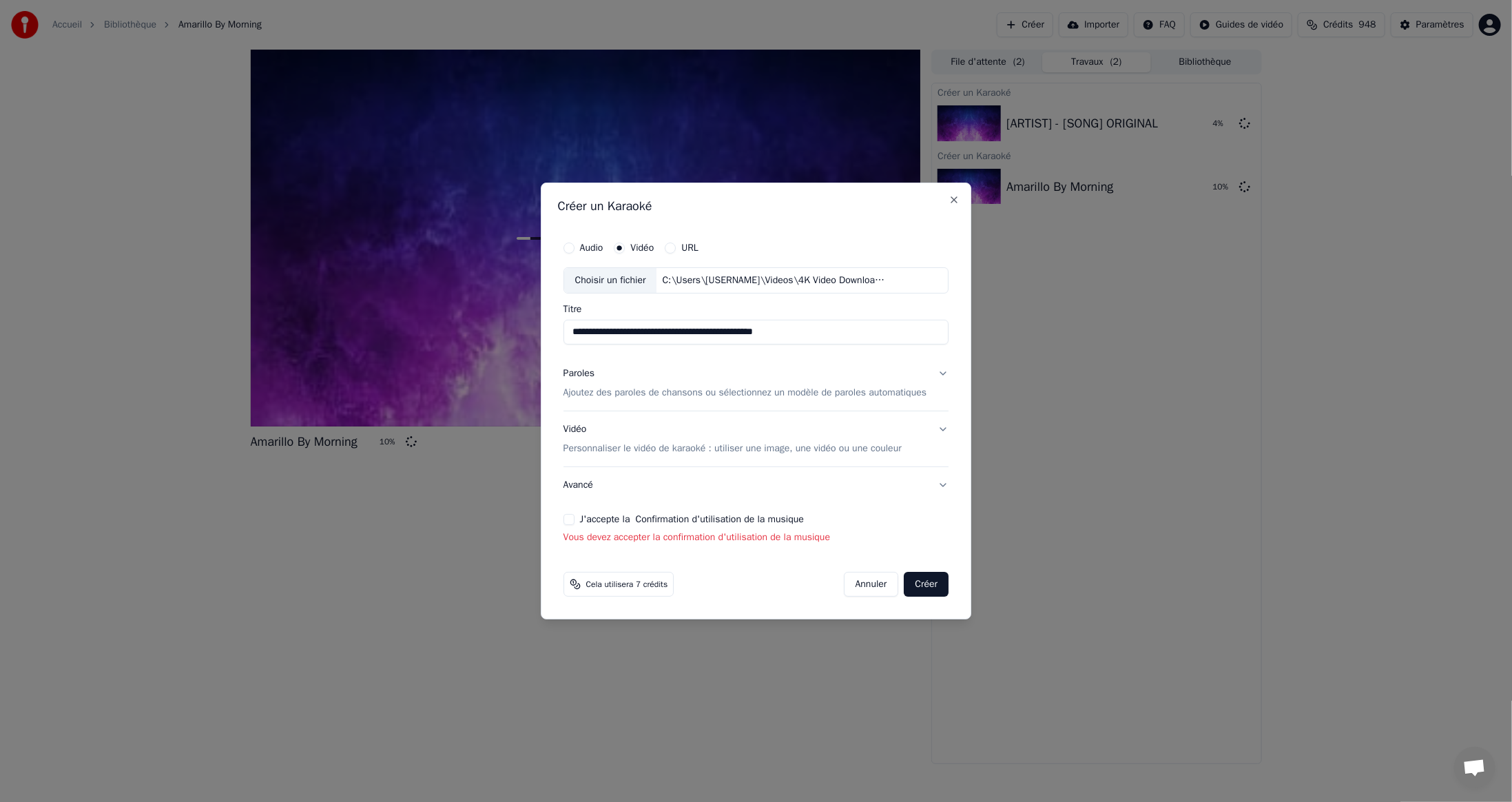 click on "J'accepte la   Confirmation d'utilisation de la musique Vous devez accepter la confirmation d'utilisation de la musique" at bounding box center [756, 529] 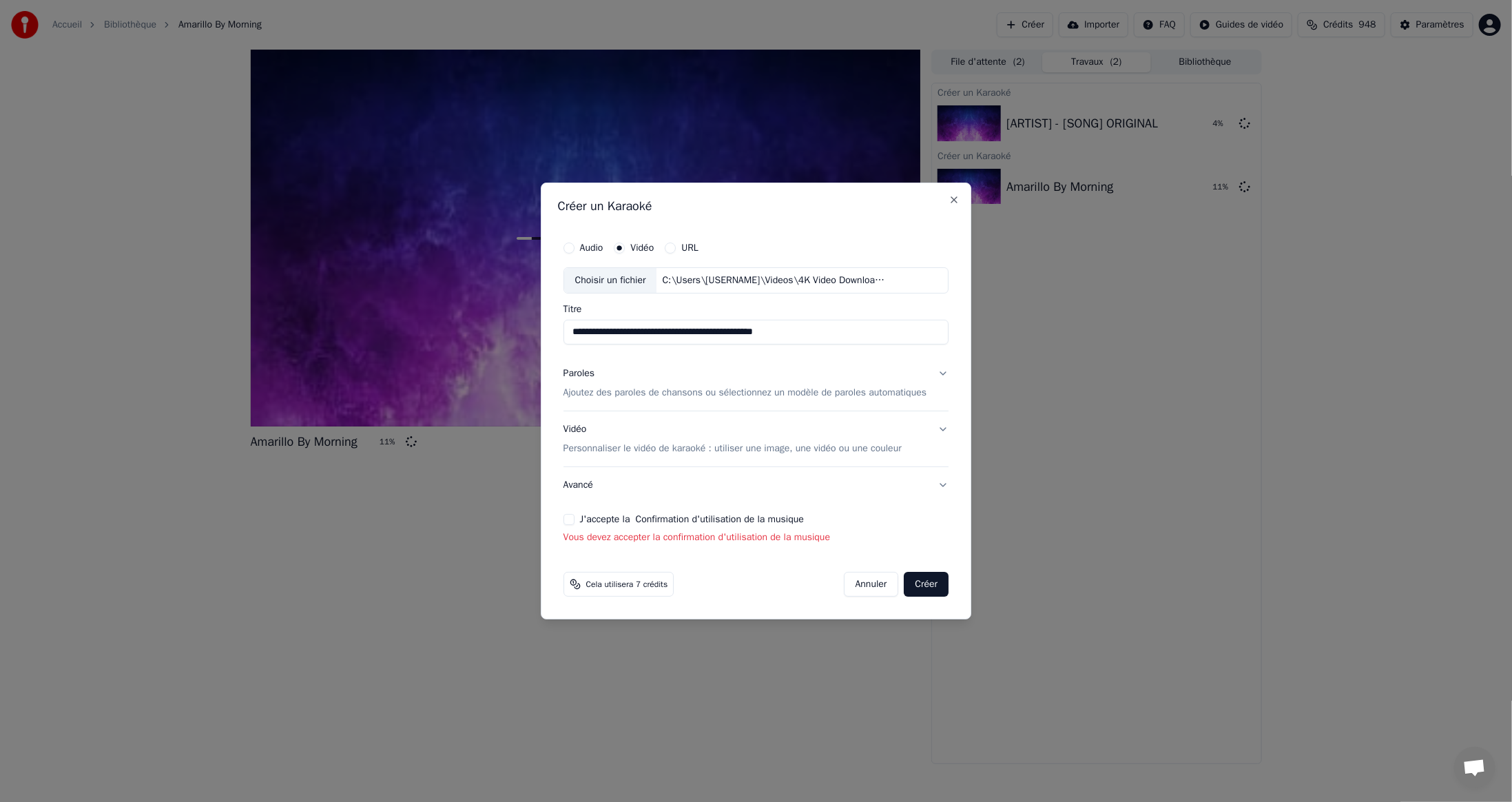 click on "J'accepte la   Confirmation d'utilisation de la musique" at bounding box center (569, 520) 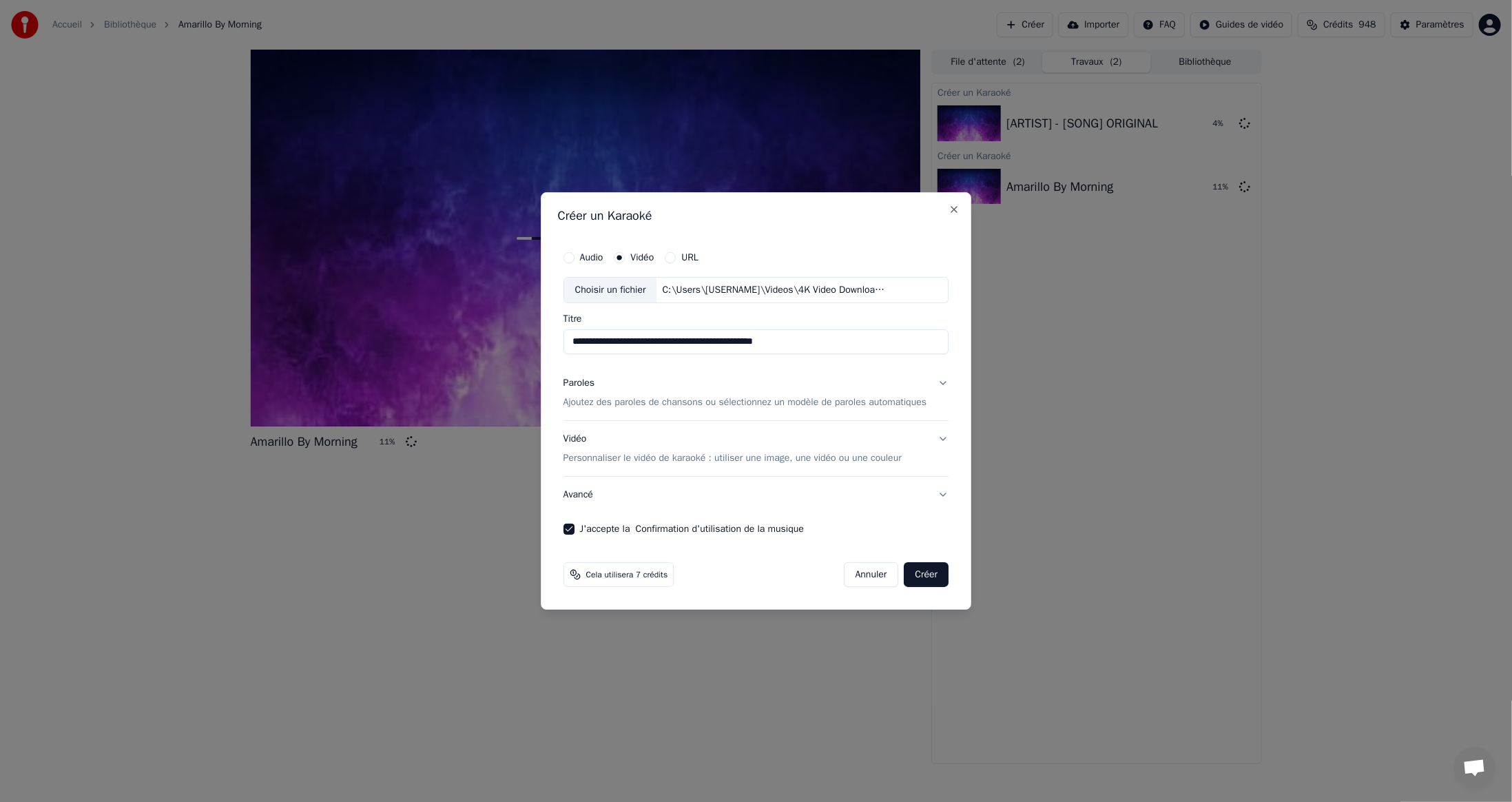 click on "Créer" at bounding box center [926, 575] 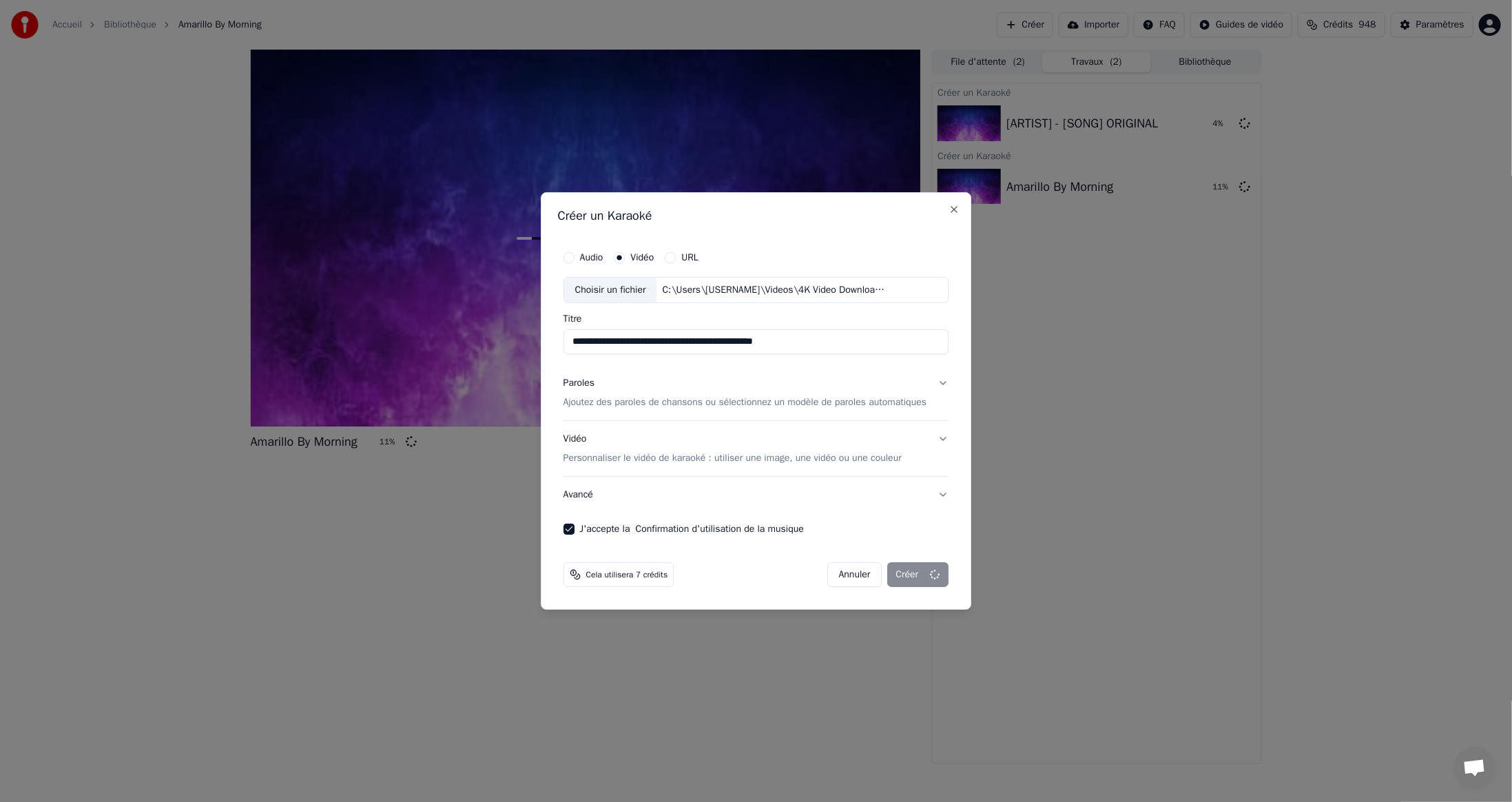 type 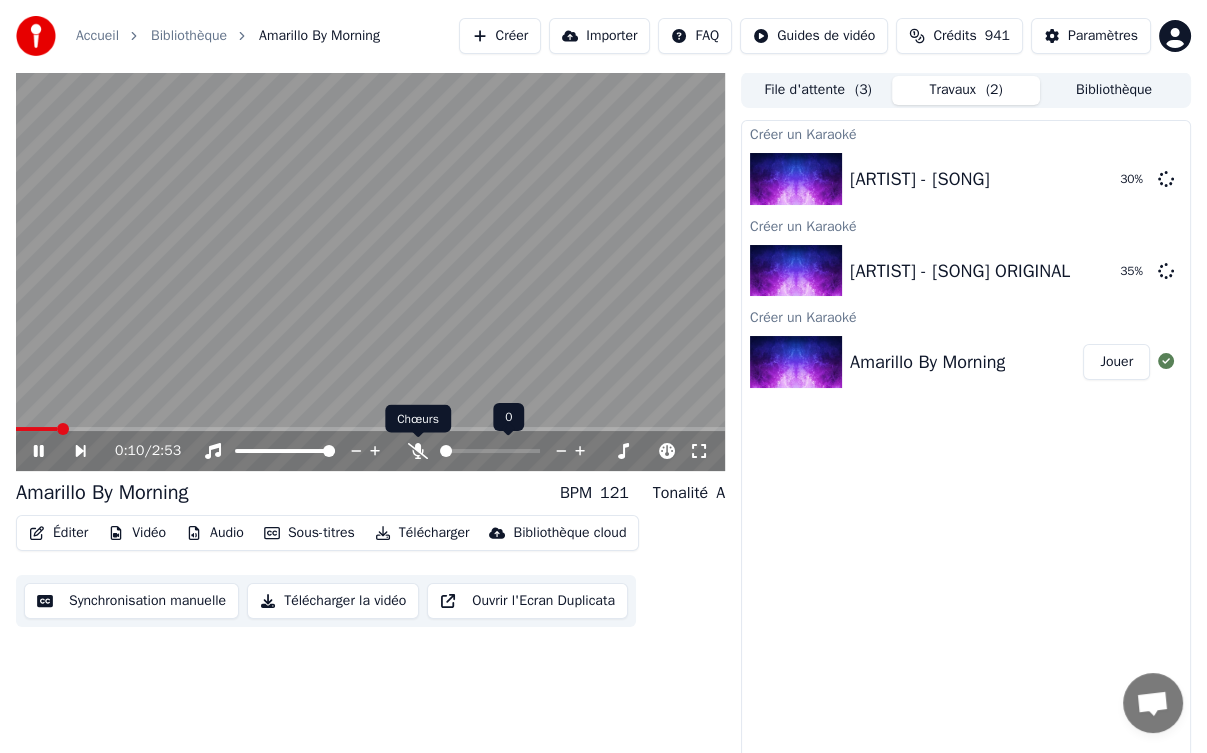 click 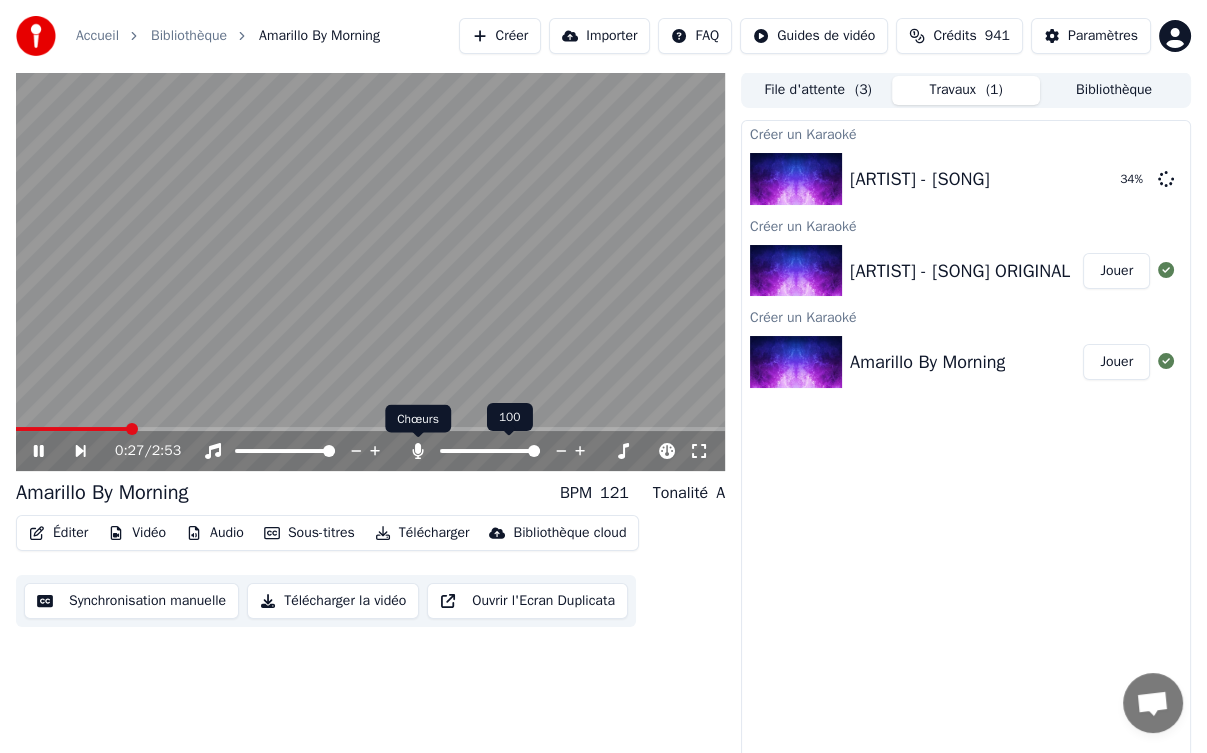 click 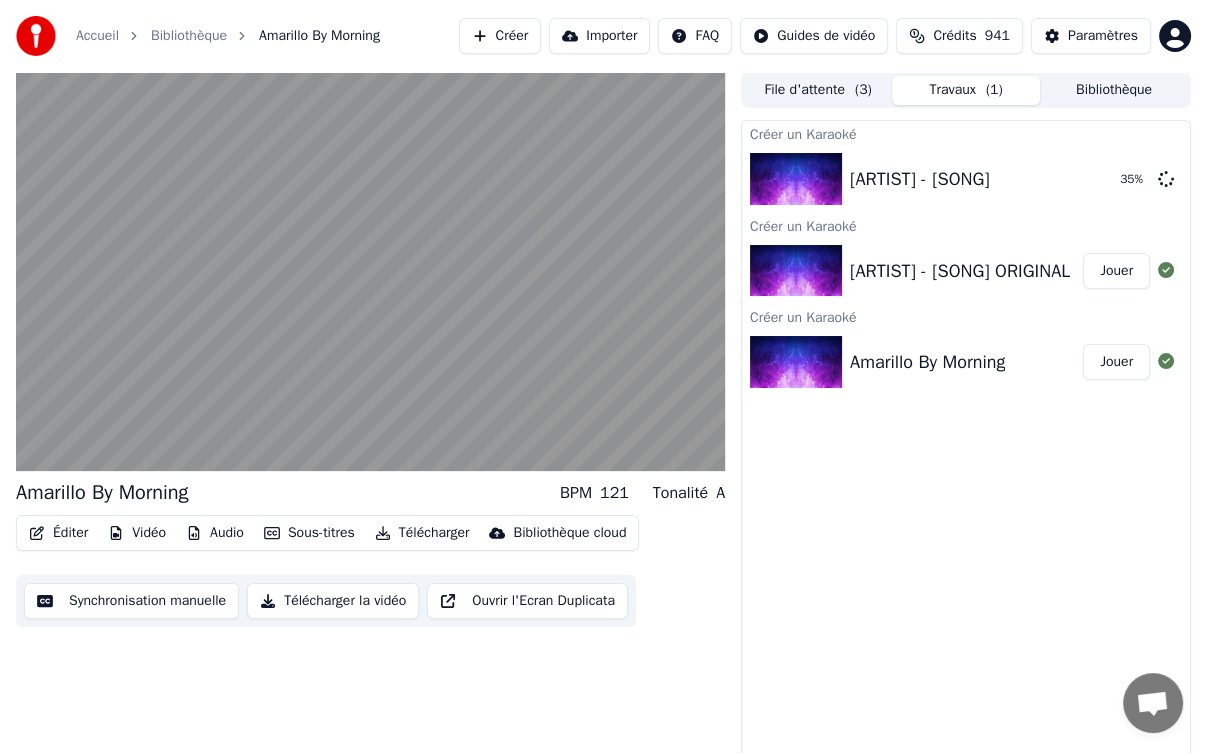 click on "Audio" at bounding box center [215, 533] 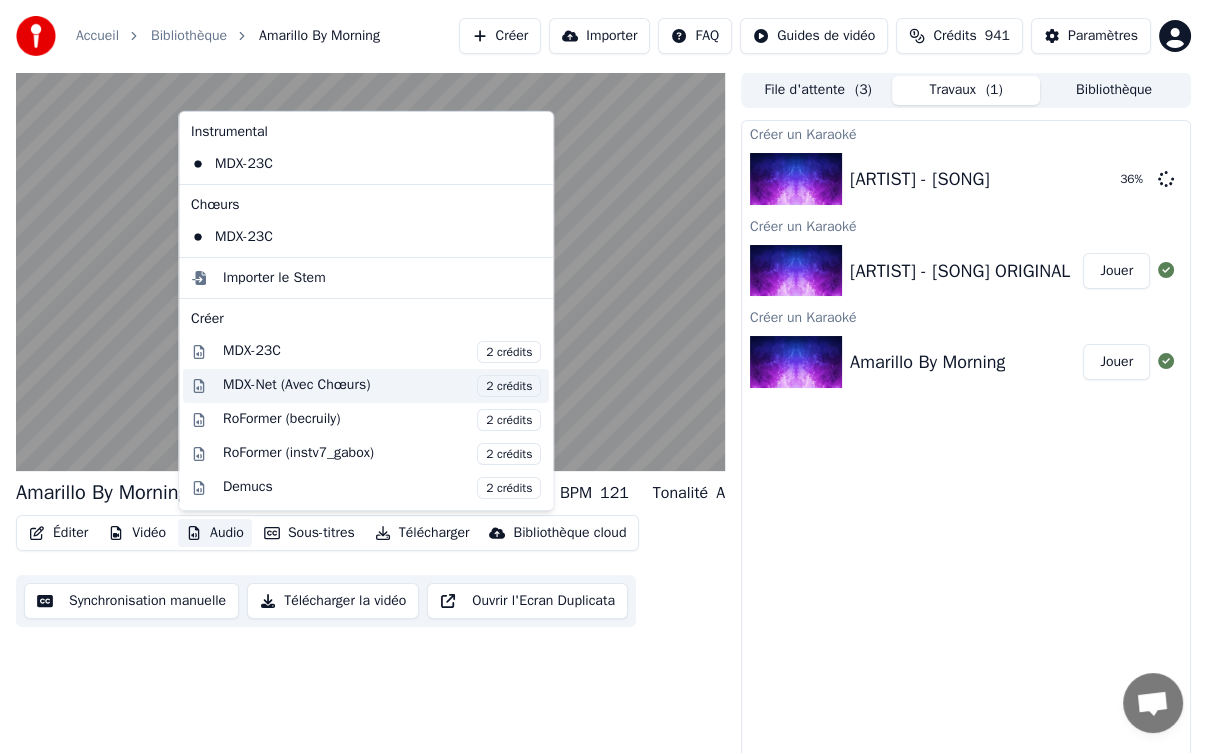 click on "MDX-Net (Avec Chœurs) 2 crédits" at bounding box center [382, 386] 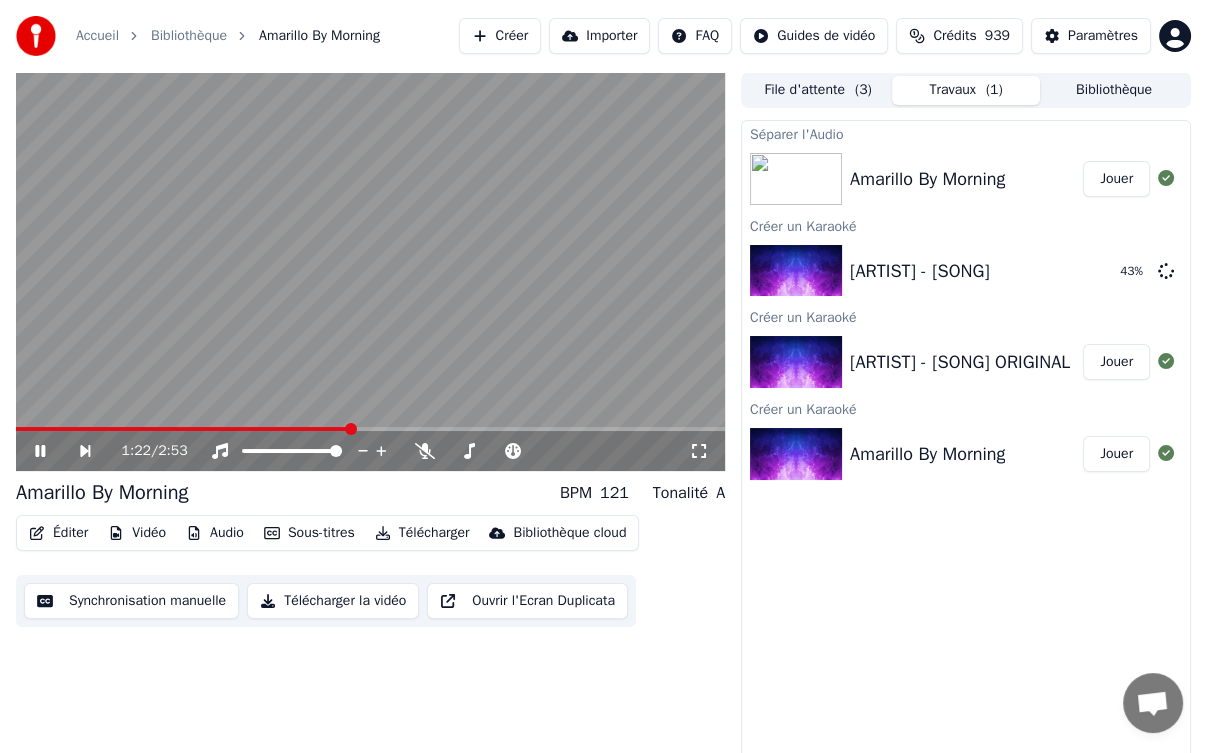 click at bounding box center (370, 429) 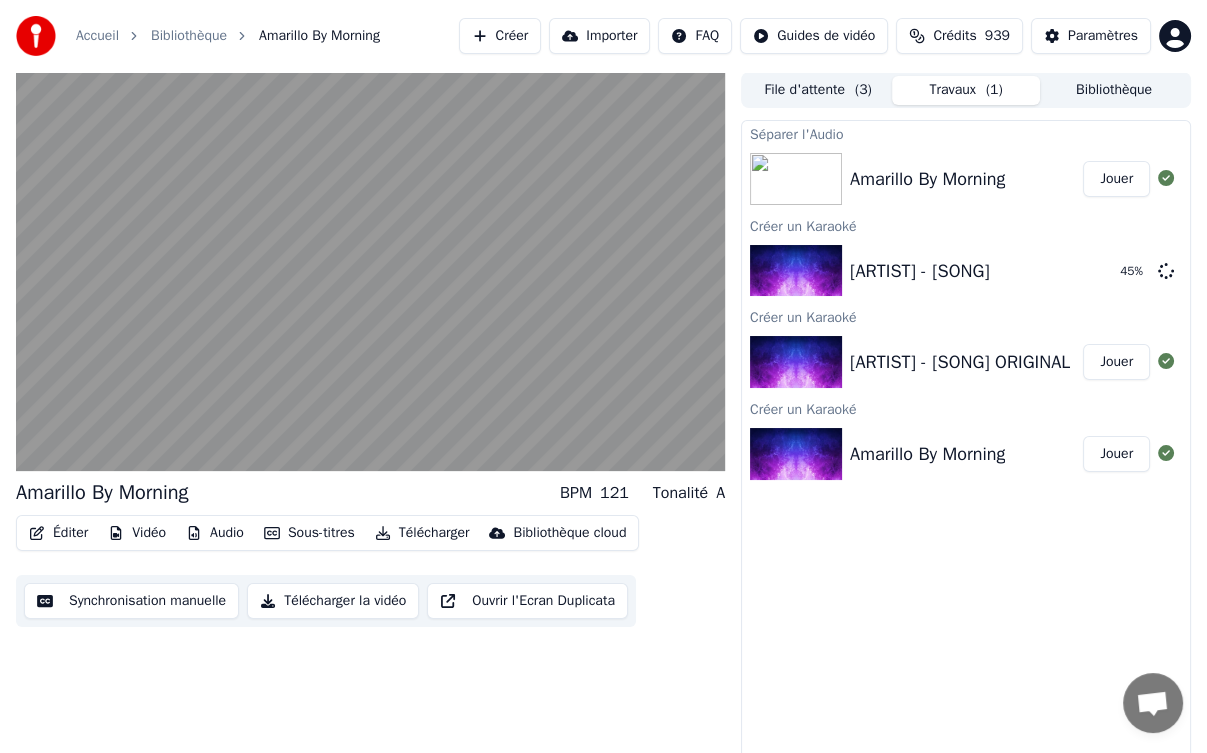click on "Télécharger" at bounding box center (422, 533) 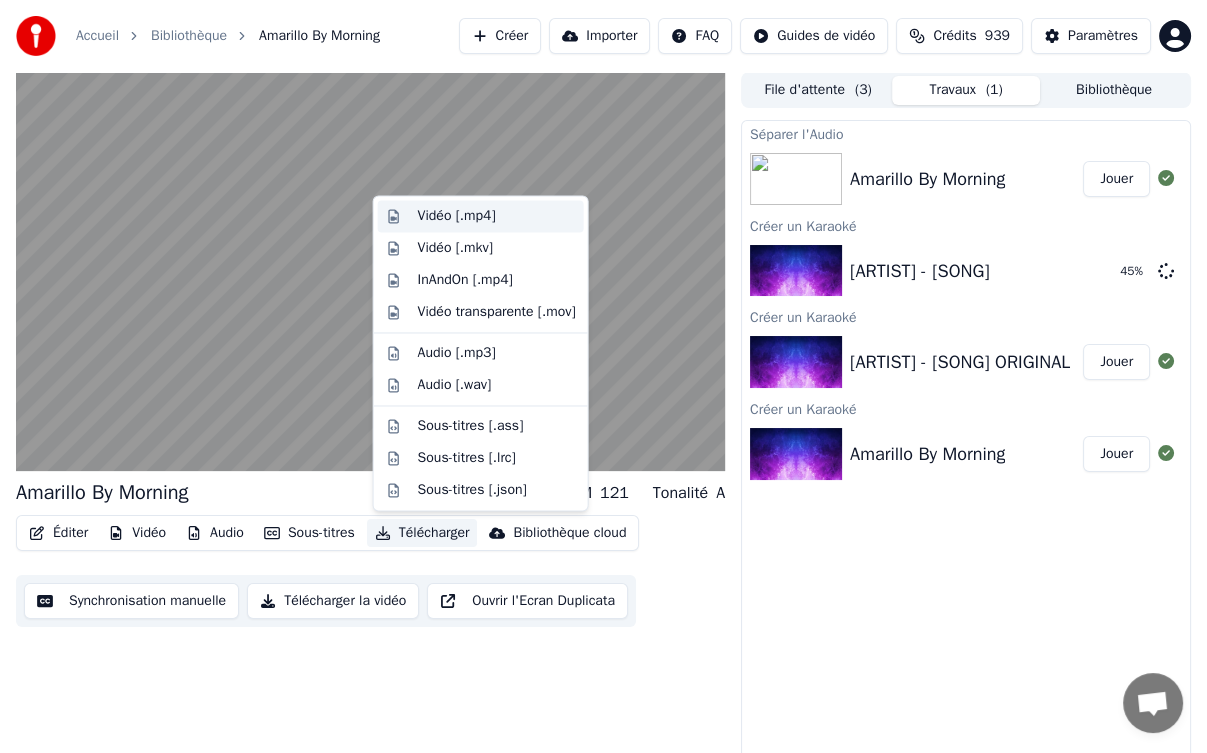 click on "Vidéo [.mp4]" at bounding box center (457, 216) 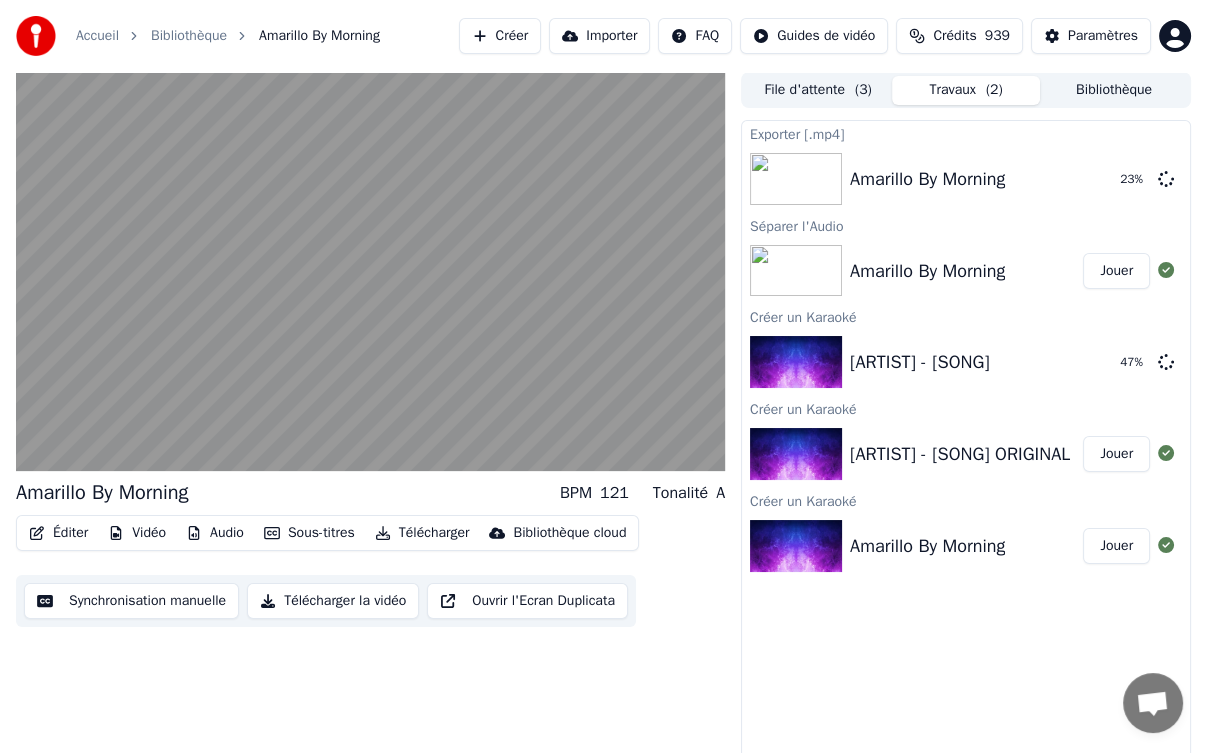 click on "Jouer" at bounding box center (1116, 454) 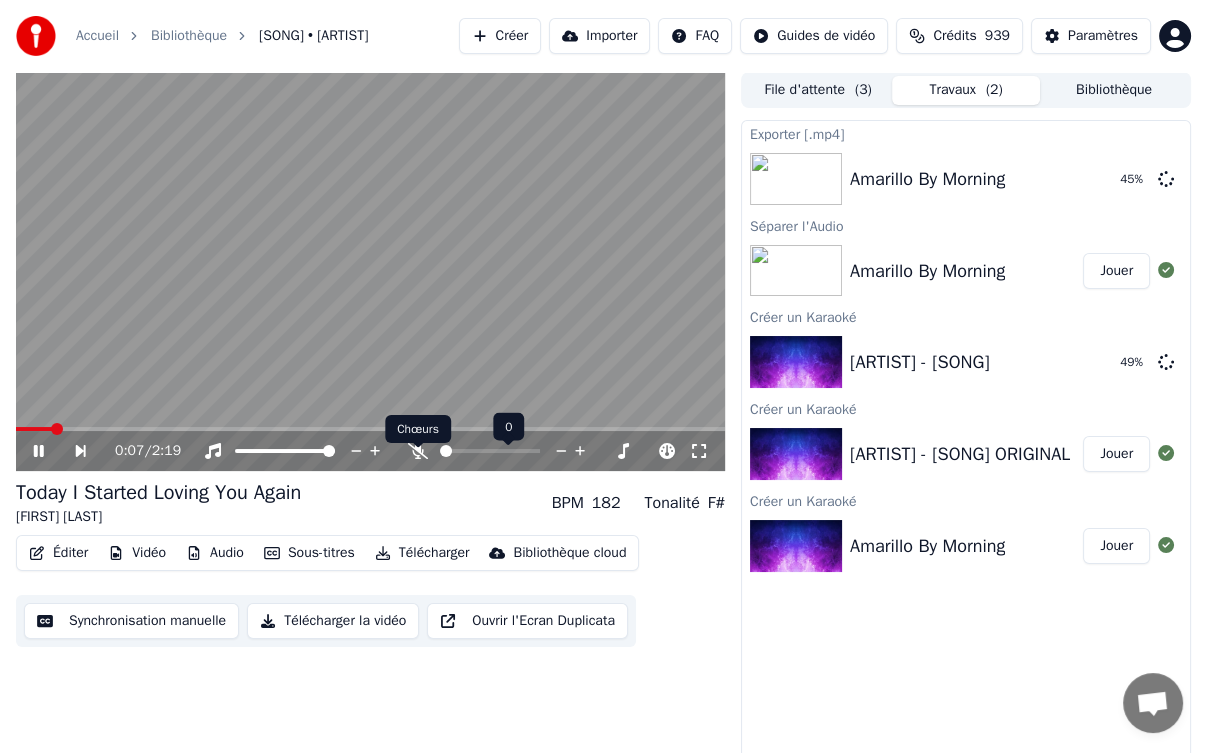 click 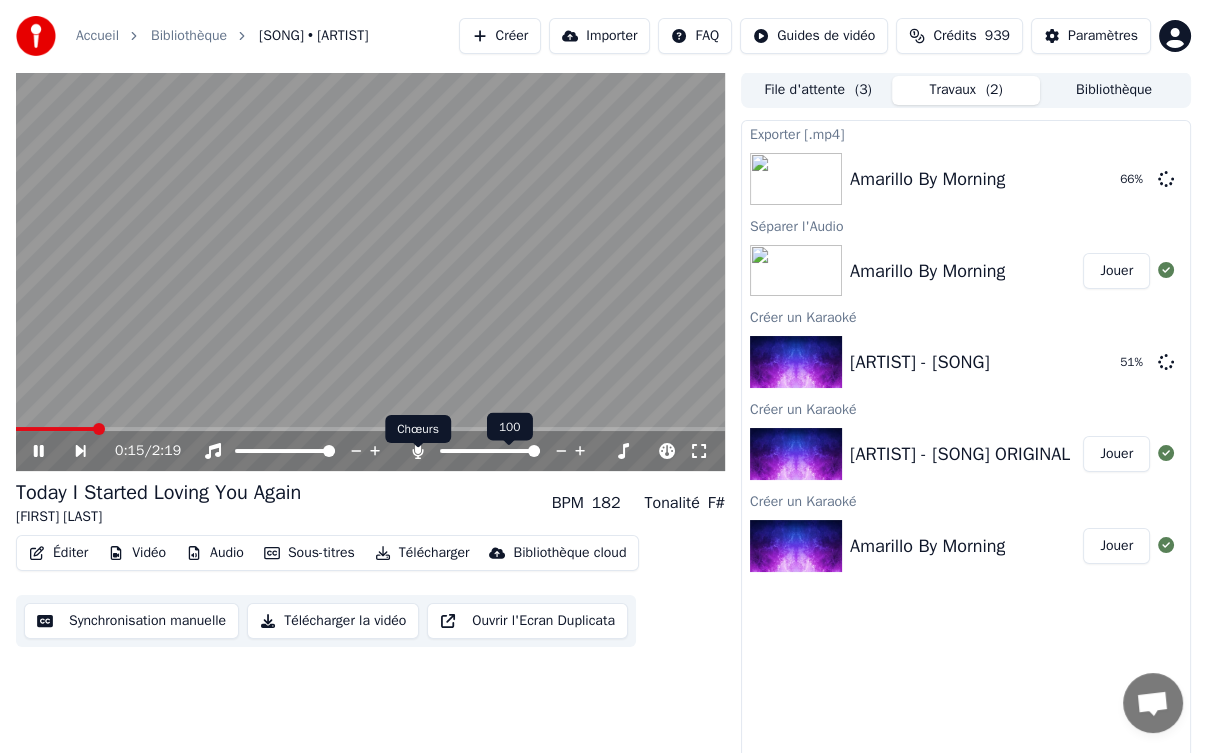 click 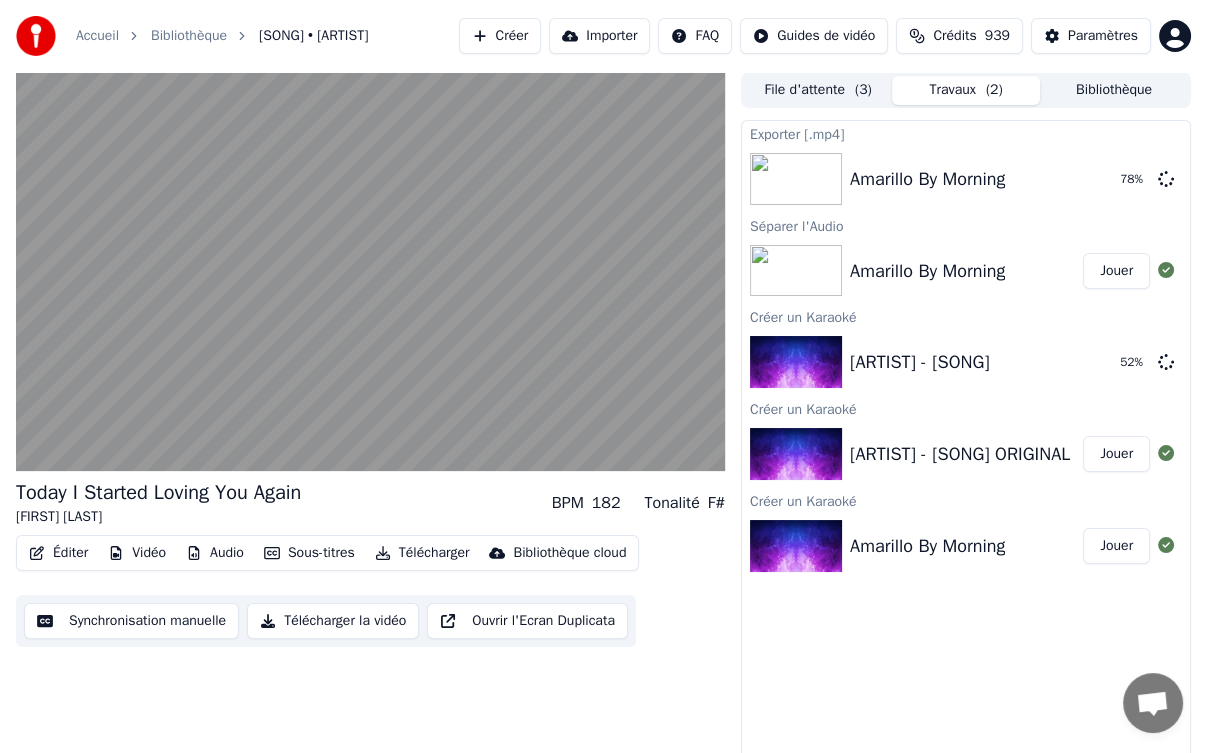click on "Audio" at bounding box center [215, 553] 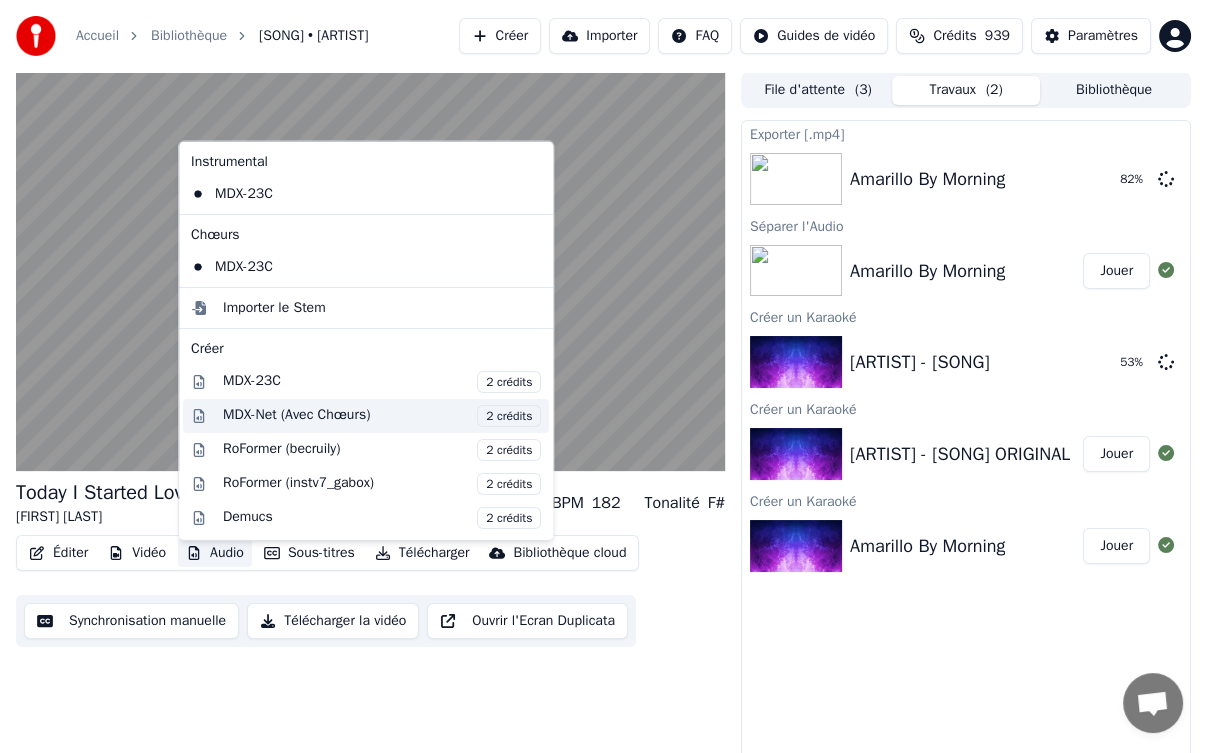 click on "MDX-Net (Avec Chœurs) 2 crédits" at bounding box center (382, 415) 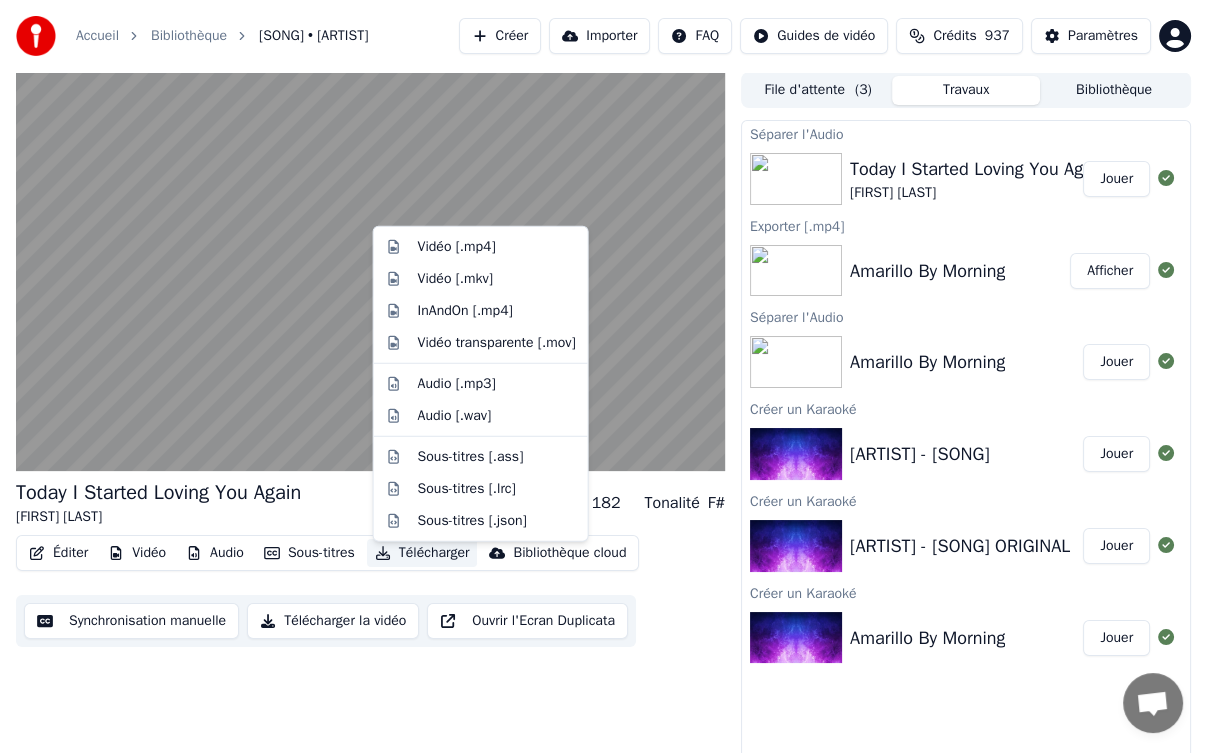click on "Télécharger" at bounding box center [422, 553] 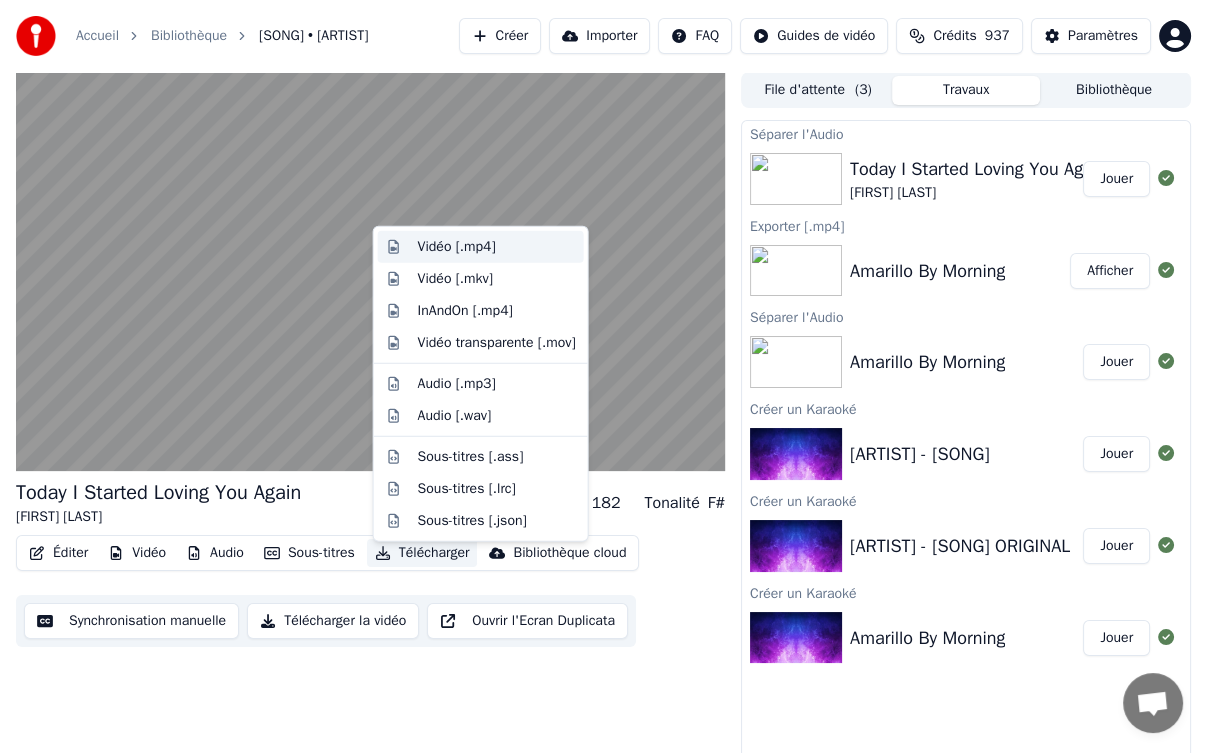 click on "Vidéo [.mp4]" at bounding box center [457, 247] 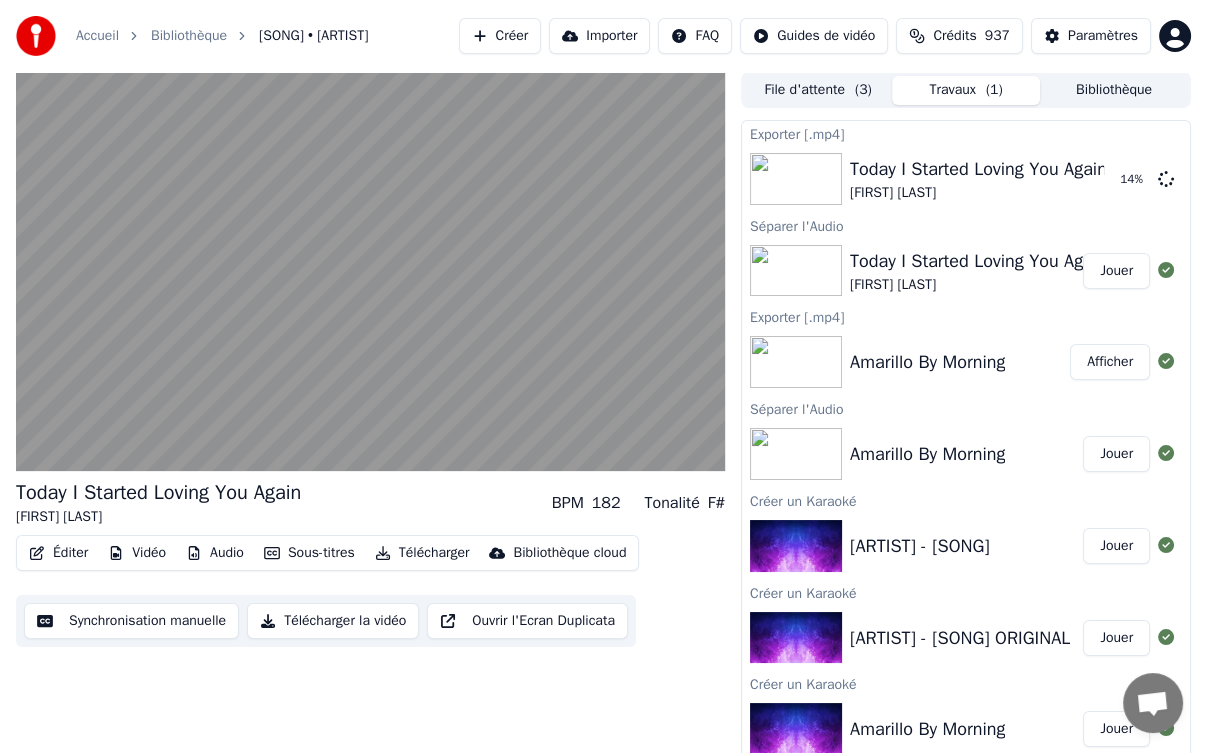 click on "Jouer" at bounding box center (1116, 546) 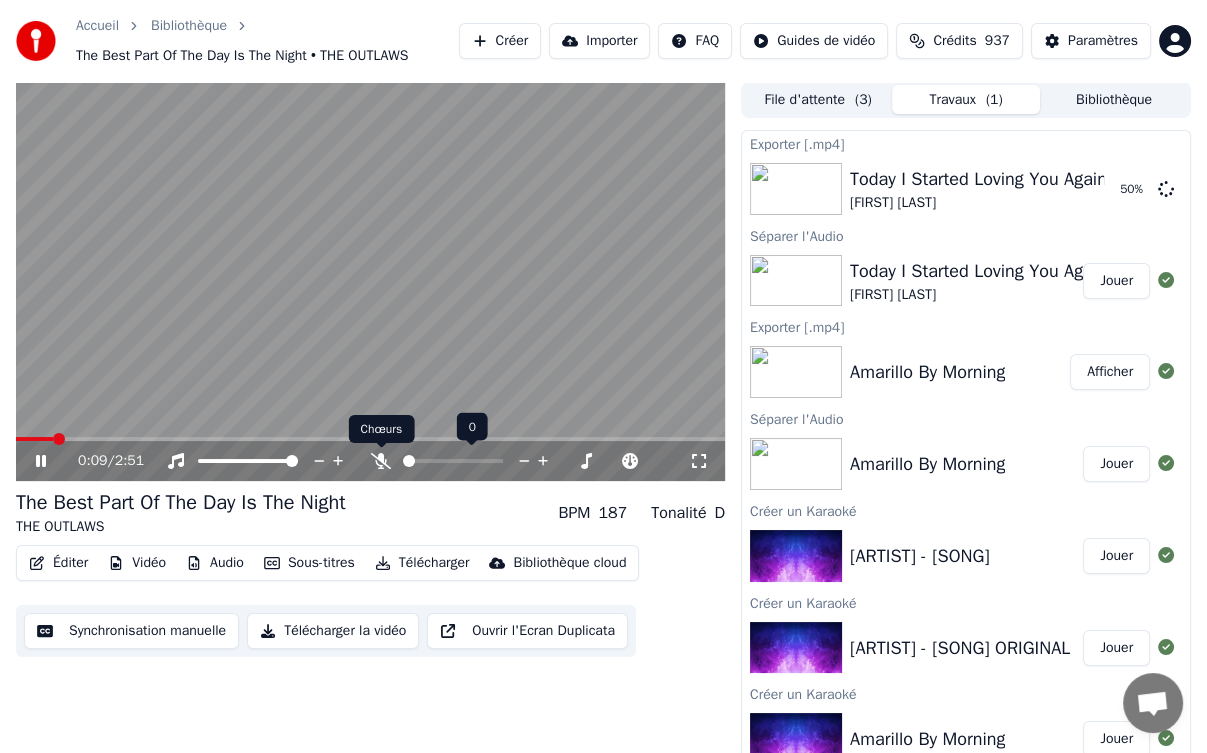 click 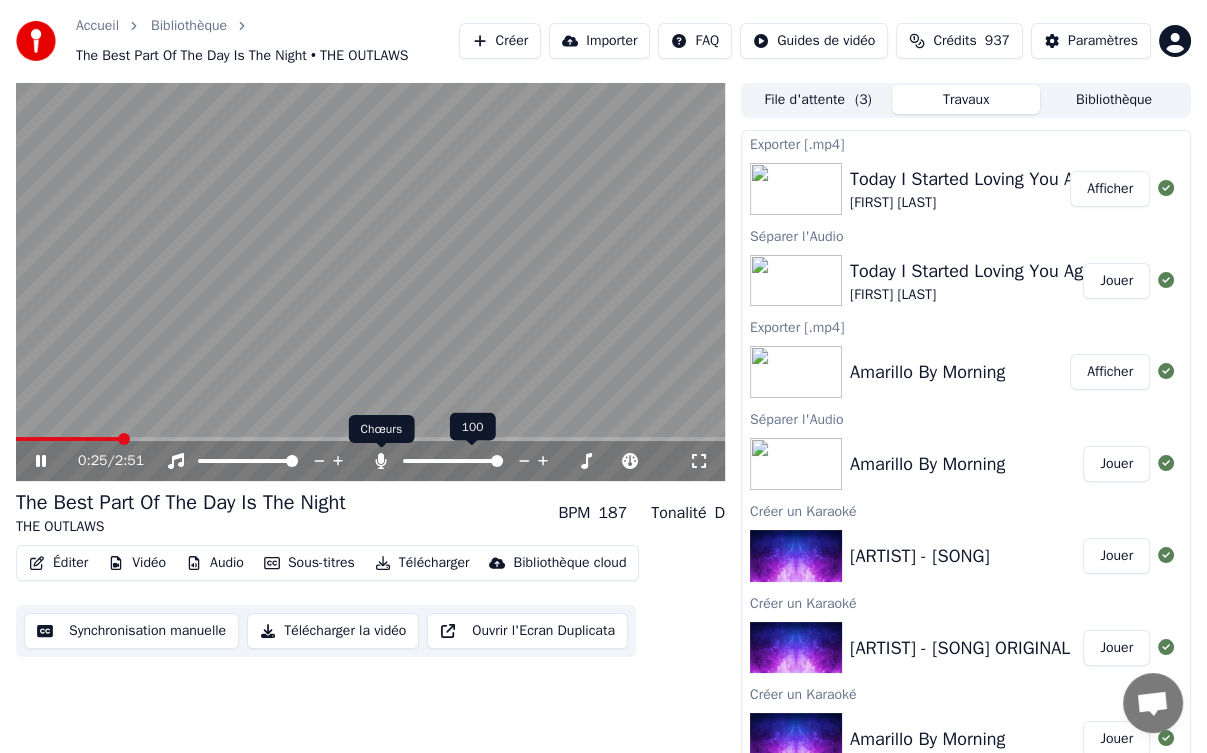 click 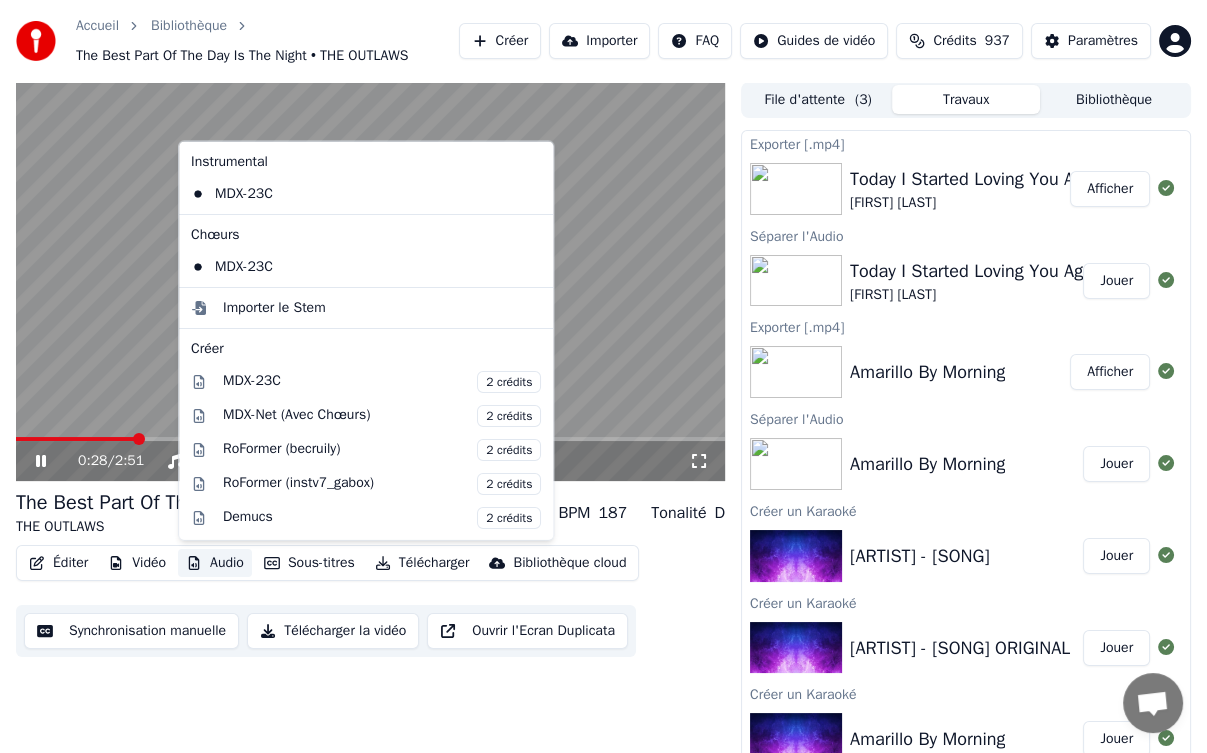 click on "Audio" at bounding box center [215, 563] 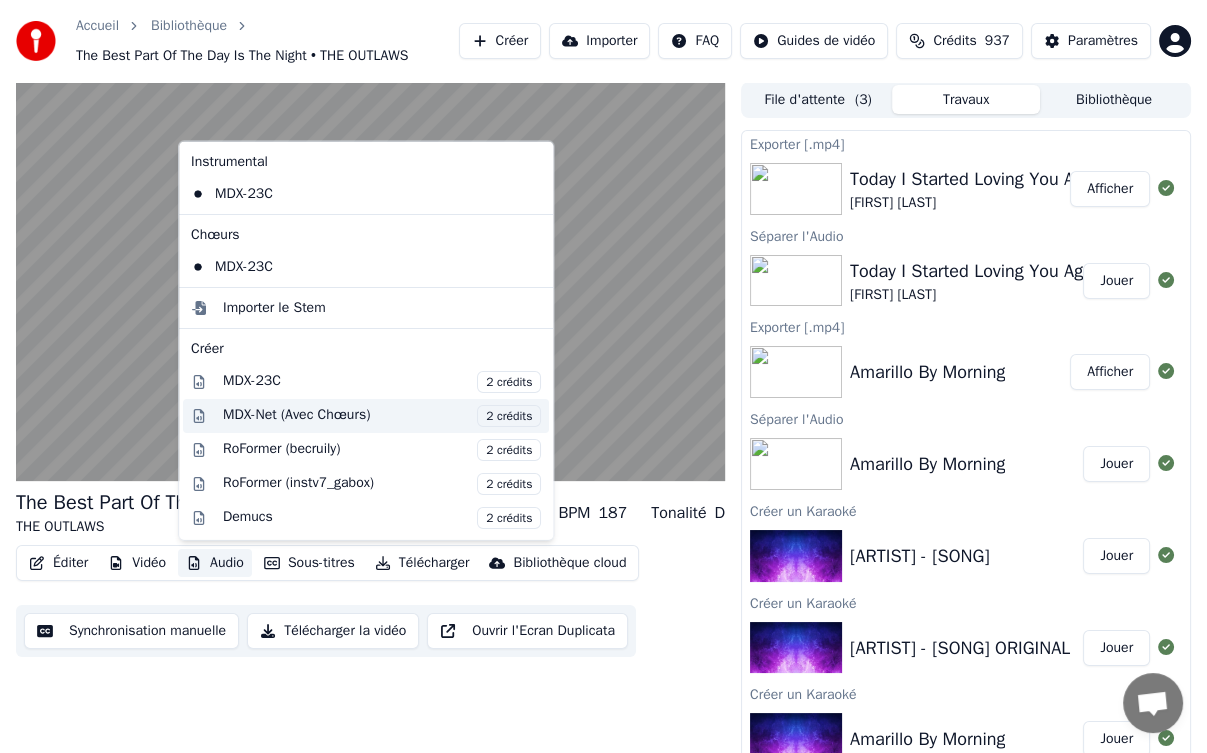 click on "MDX-Net (Avec Chœurs) 2 crédits" at bounding box center [382, 415] 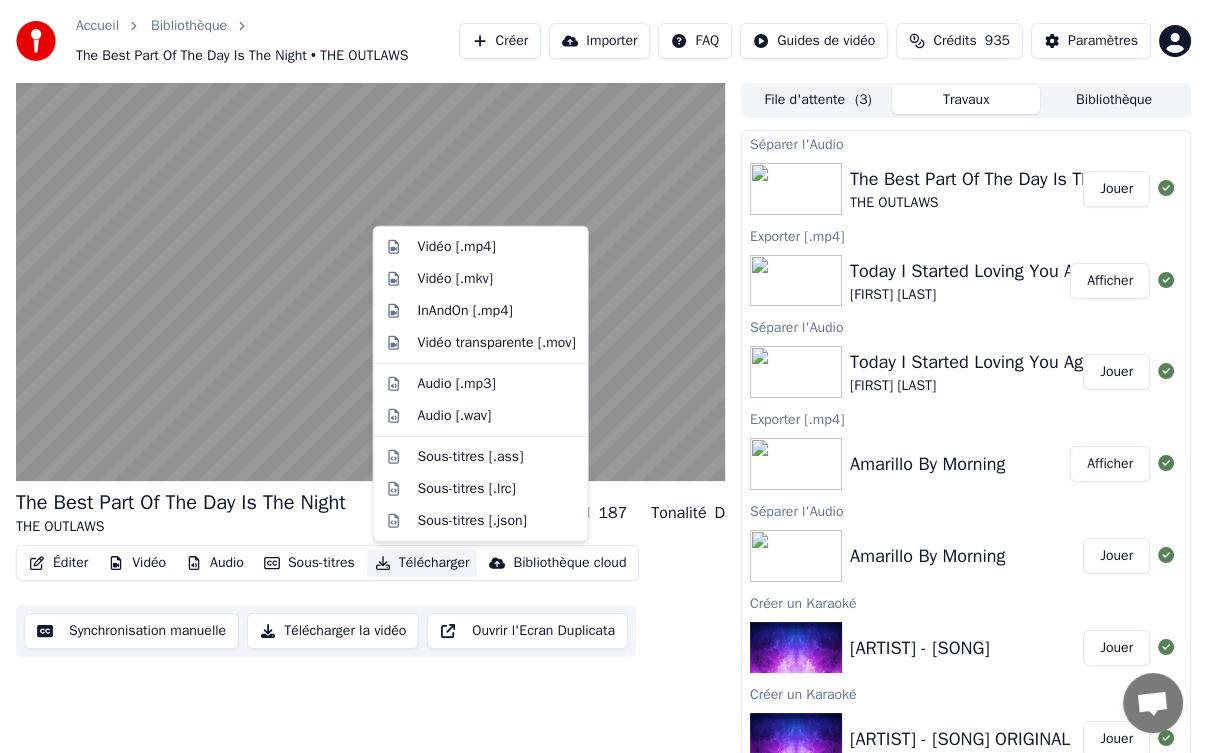 click on "Télécharger" at bounding box center [422, 563] 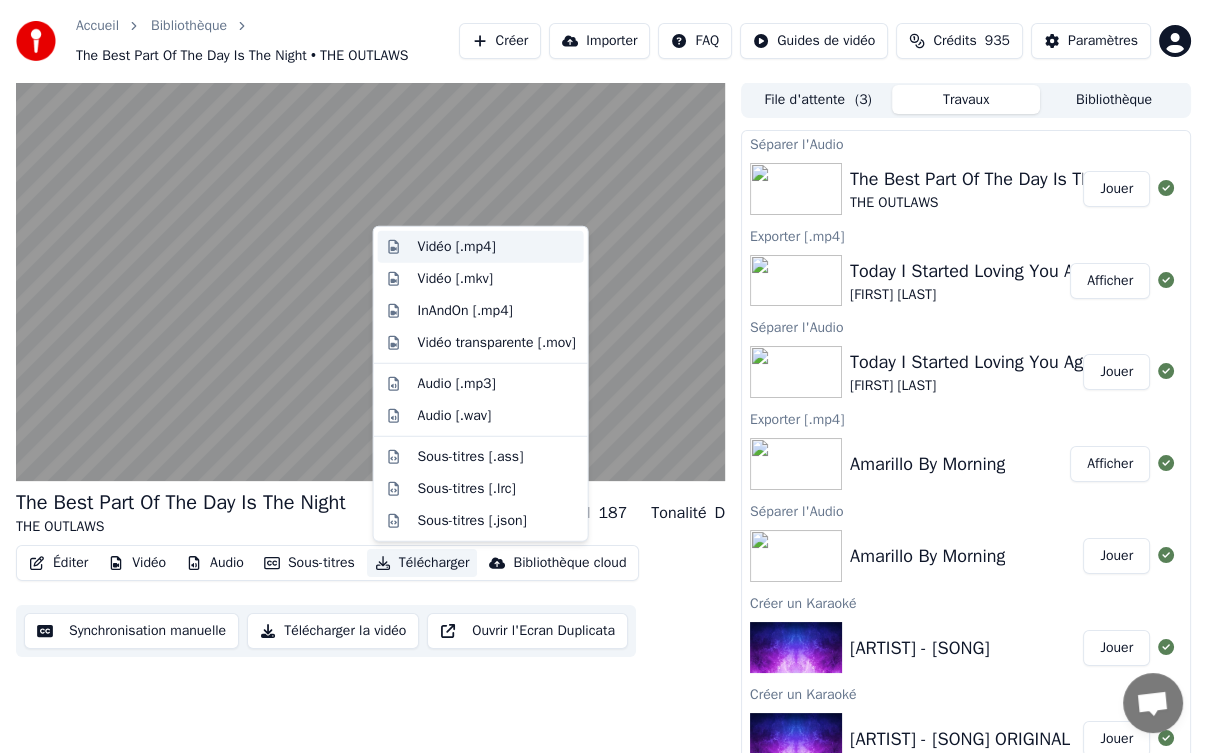 click on "Vidéo [.mp4]" at bounding box center [457, 247] 